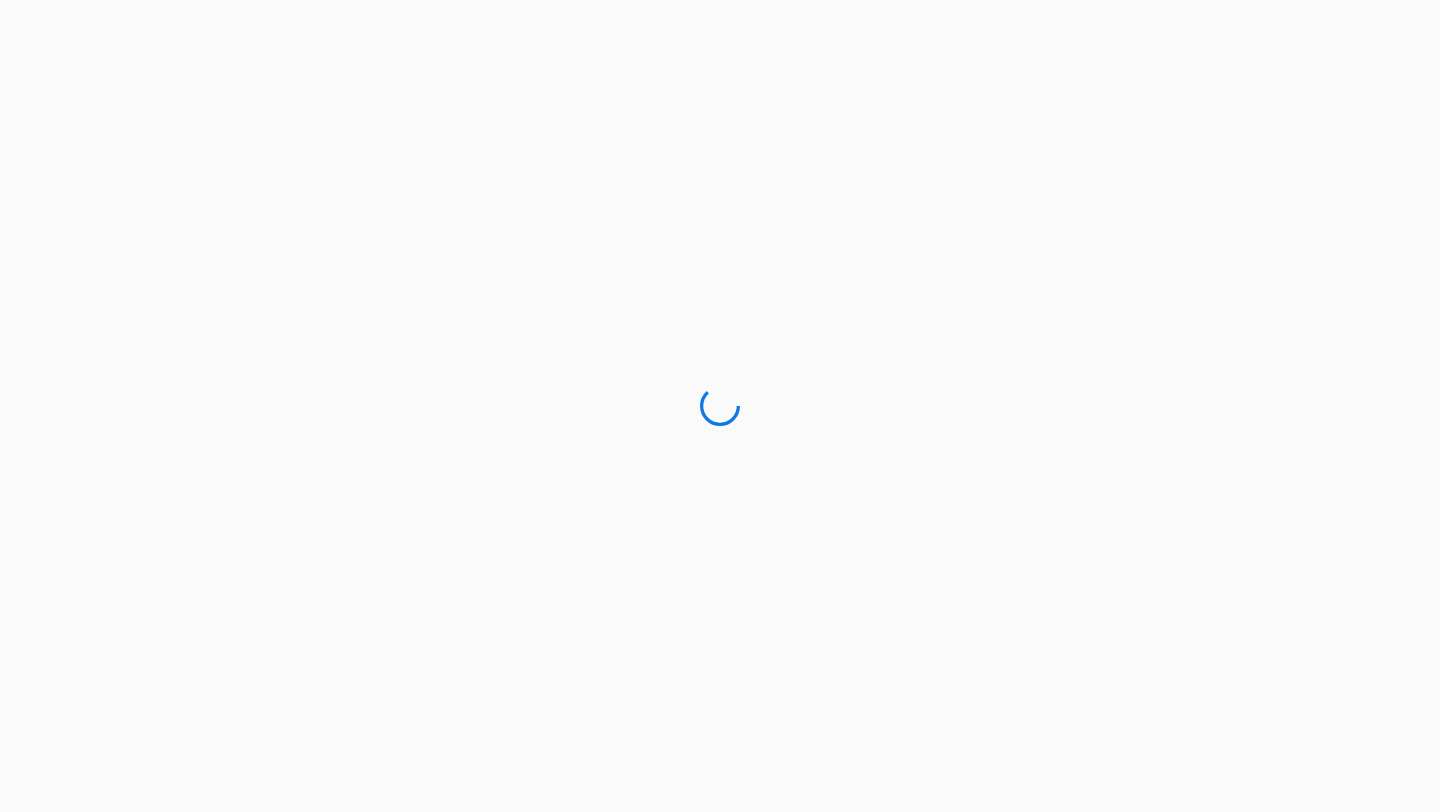 scroll, scrollTop: 0, scrollLeft: 0, axis: both 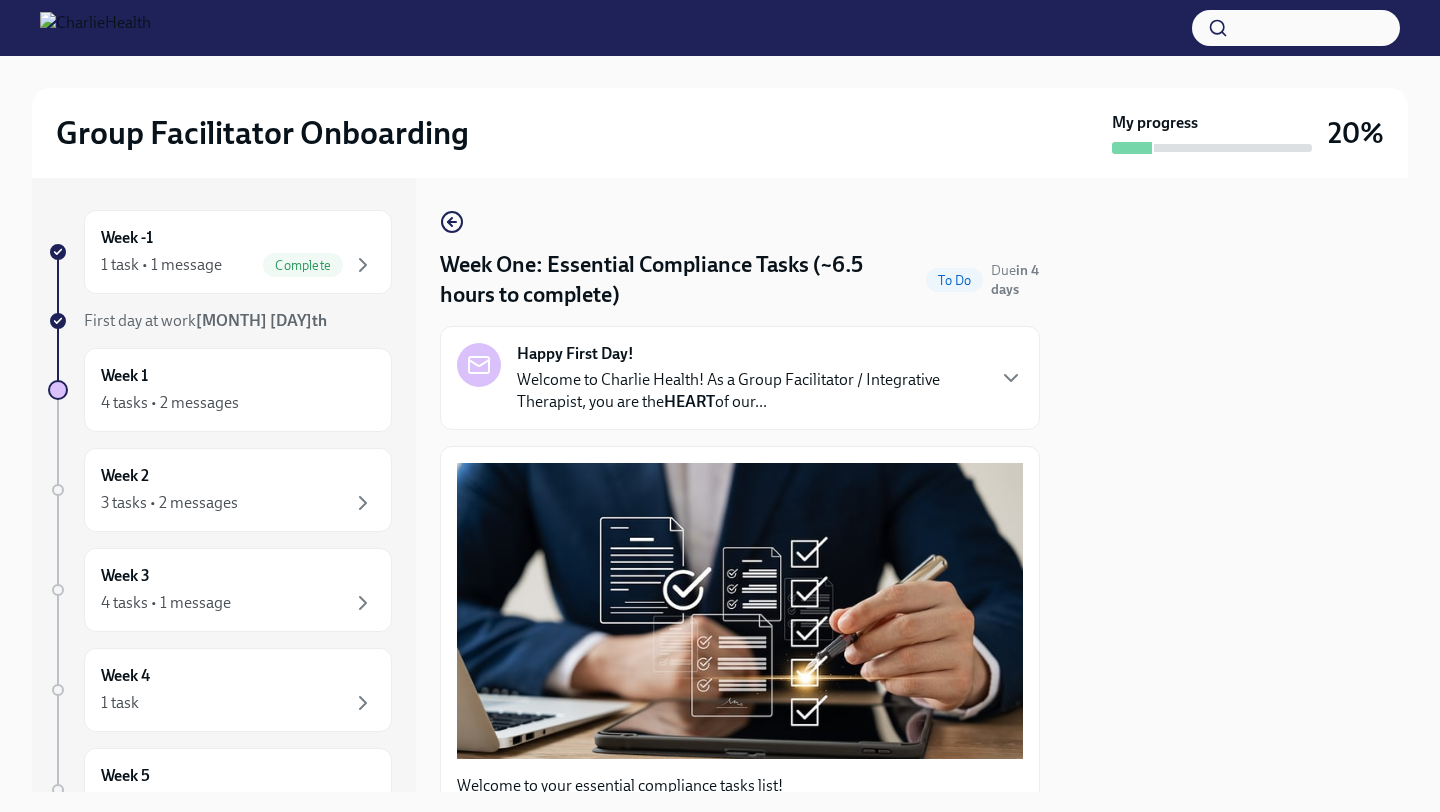 click on "To Do Week One: Essential Compliance Tasks (~6.5 hours to complete) Due in 4 days Happy First Day! Welcome to Charlie Health! As a Group Facilitator / Integrative Therapist, you are the HEART of our... Welcome to your essential compliance tasks list!
Offering virtual mental health services to 37+ states requires a unique approach to onboarding! It’s important that you are compliant in every state we serve so that you can support any client that comes through your specific groups. UKG Billing: Clock all following tasks as Compliance Tasks Fill Out The Washington Agency Affiliated Registration Approx completion time: 20mins
Below are the step by step instructions on how to complete your Washington Agency Affiliated Counselor Registration. Please complete this before the end of this week. This is a registration that is required to be in compliance with the state of Washington. All Group Facilitators complete this registration to ensure we can meet our client demand in Washington.
⏰" at bounding box center [740, 485] 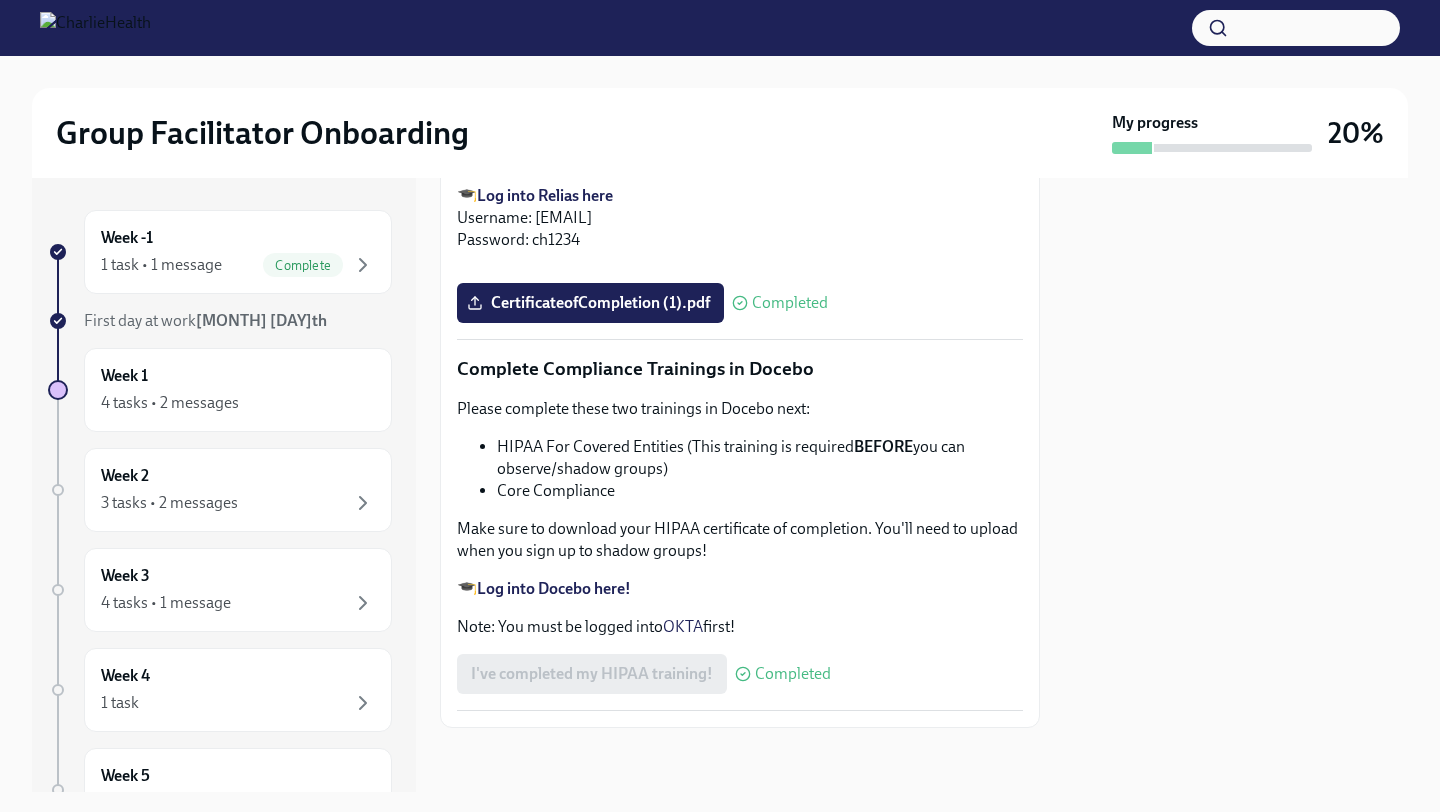 scroll, scrollTop: 4643, scrollLeft: 0, axis: vertical 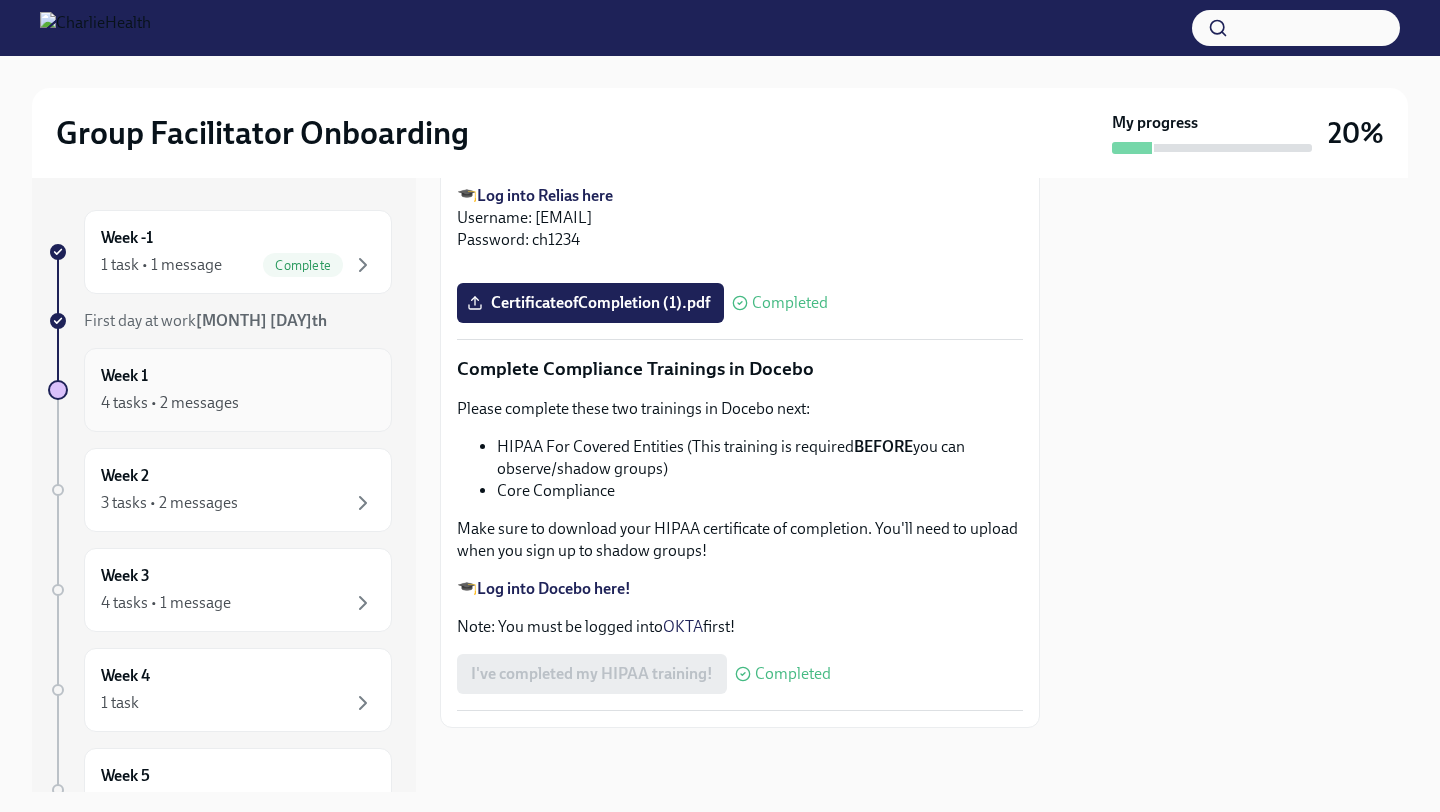 click on "Week 1 4 tasks • 2 messages" at bounding box center [238, 390] 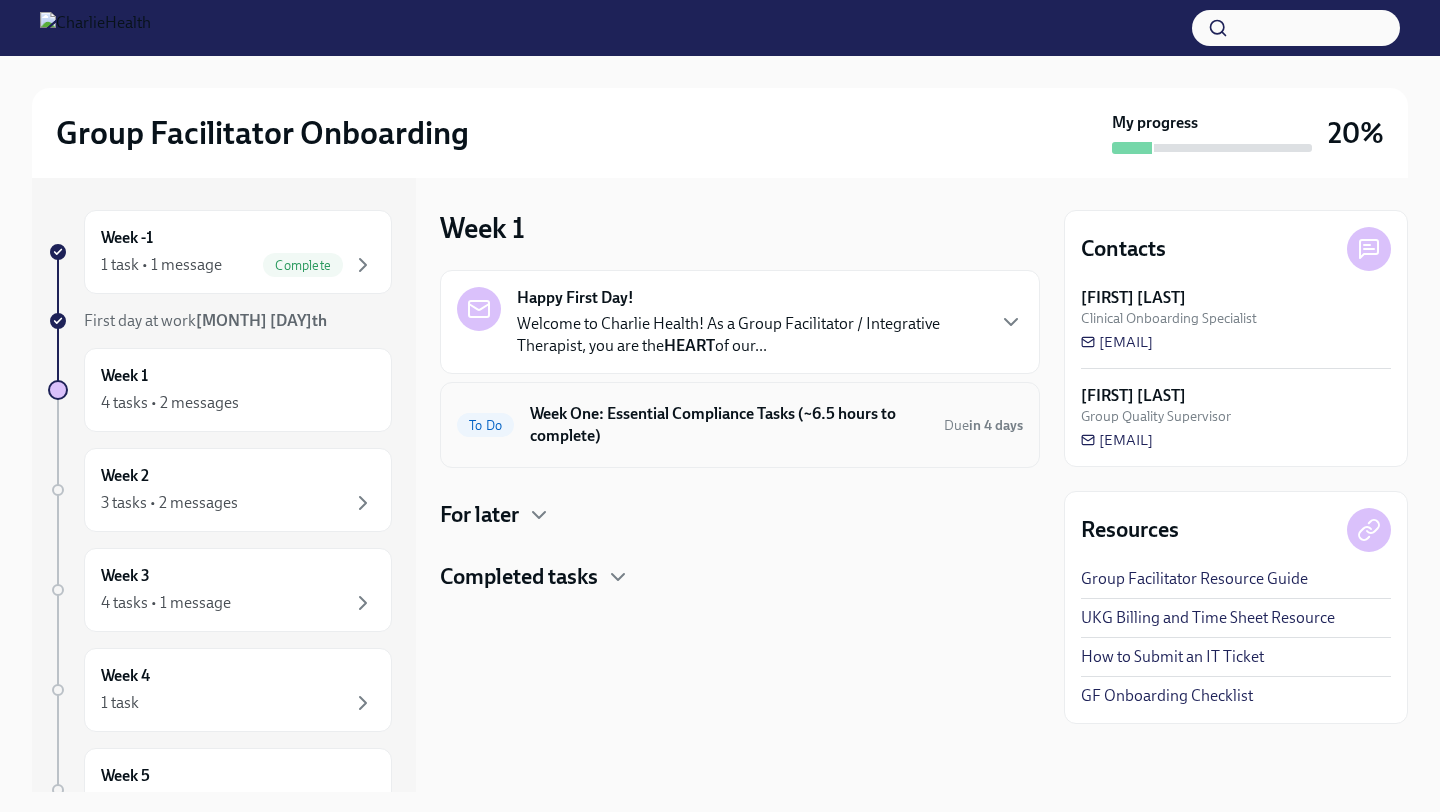 click on "Week One: Essential Compliance Tasks (~6.5 hours to complete)" at bounding box center (729, 425) 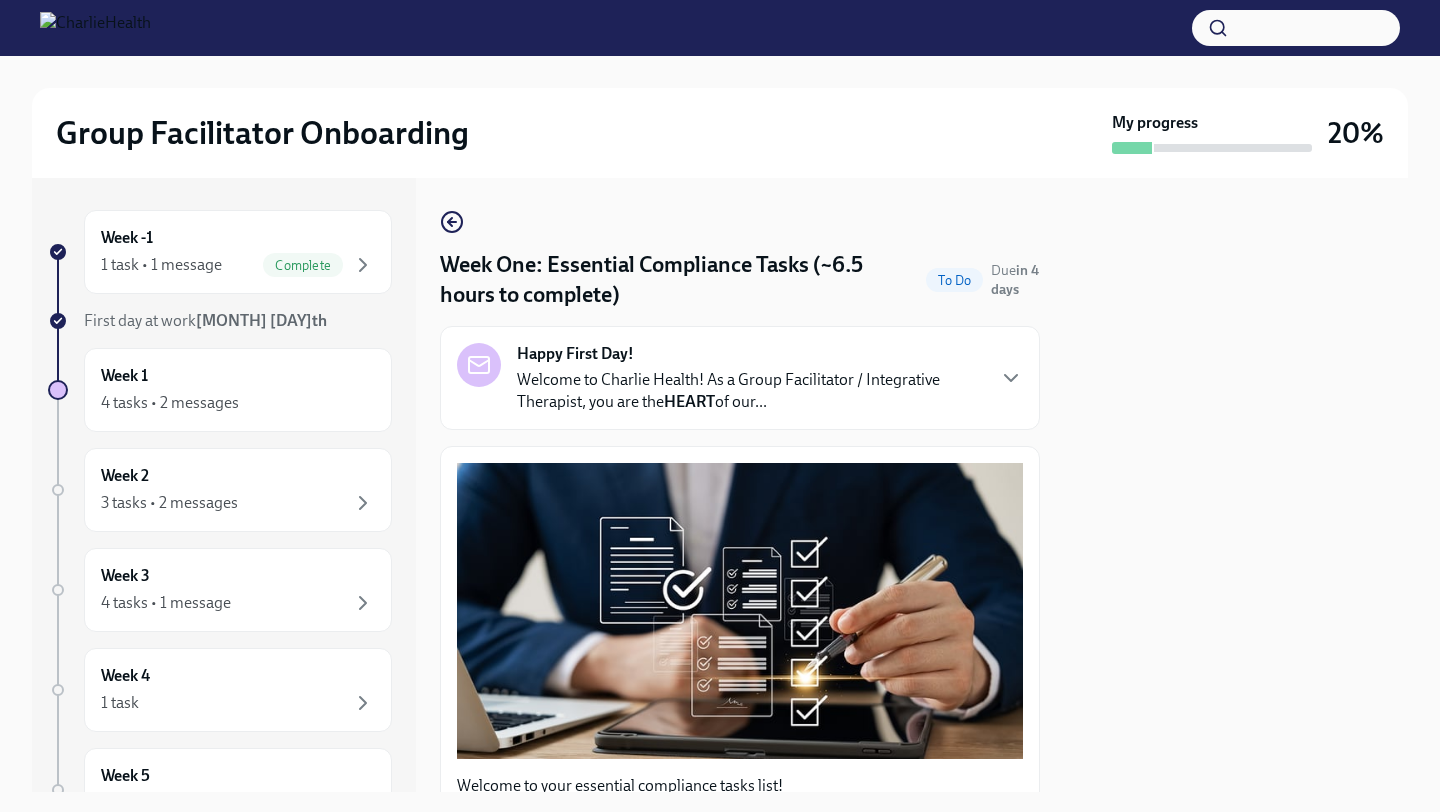 click on "Welcome to Charlie Health! As a Group Facilitator / Integrative Therapist, you are the  HEART  of our..." at bounding box center (750, 391) 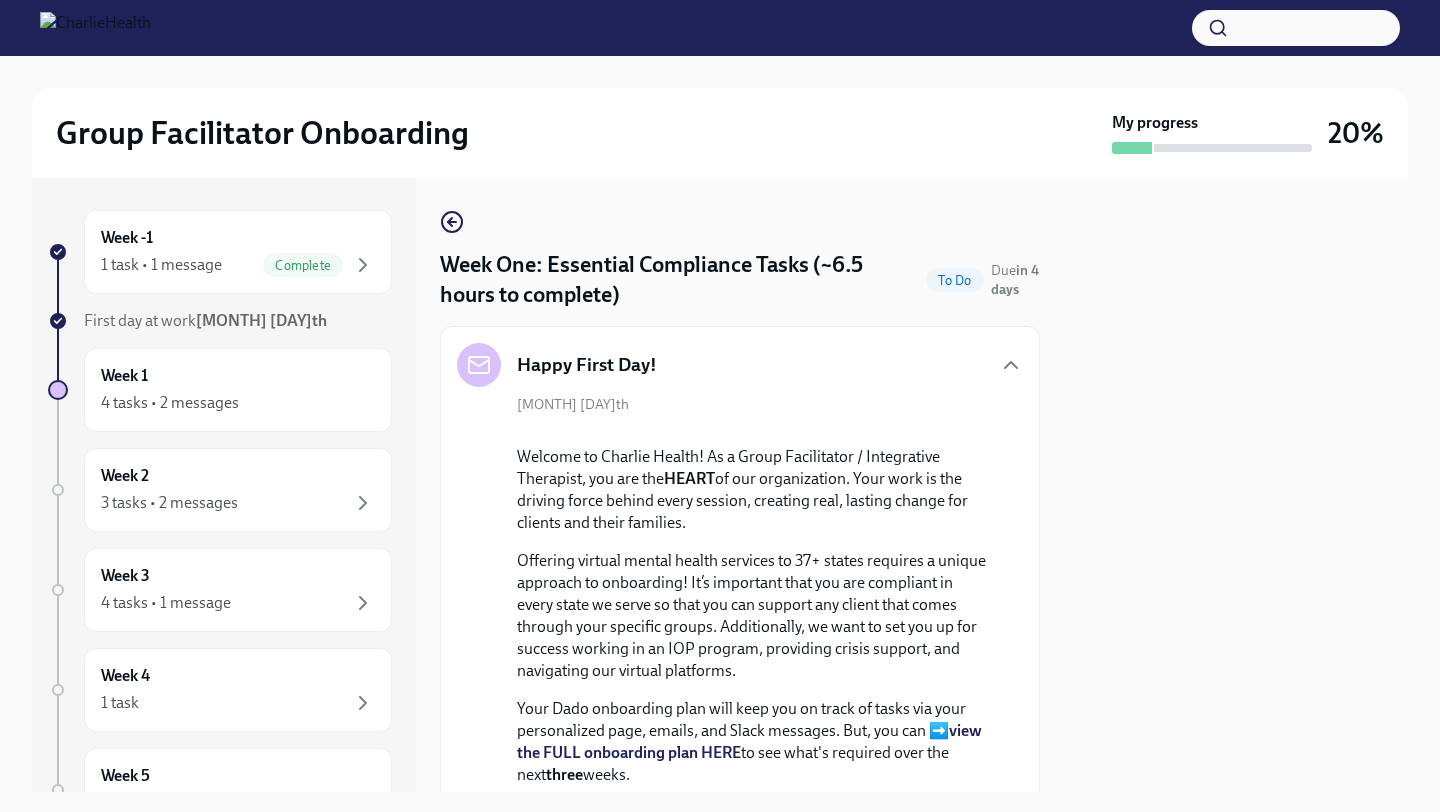 click on "[MONTH] [DAY] Welcome to [COMPANY]! As a Group Facilitator / Integrative Therapist, you are the  HEART  of our organization. Your work is the driving force behind every session, creating real, lasting change for clients and their families.
Offering virtual mental health services to 37+ states requires a unique approach to onboarding! It’s important that you are compliant in every state we serve so that you can support any client that comes through your specific groups. Additionally, we want to set you up for success working in an IOP program, providing crisis support, and navigating our virtual platforms.
Your Dado onboarding plan will keep you on track of tasks via your personalized page, emails, and Slack messages. But, you can ➡️  view the FULL onboarding plan HERE  to see what's required over the next  three  weeks.
If you complete all your week one tasks early and want to move on to week two, you are more than welcome to!
Important:   Reach out to IT
submit a ticket HERE .
Office Hours" at bounding box center [740, 752] 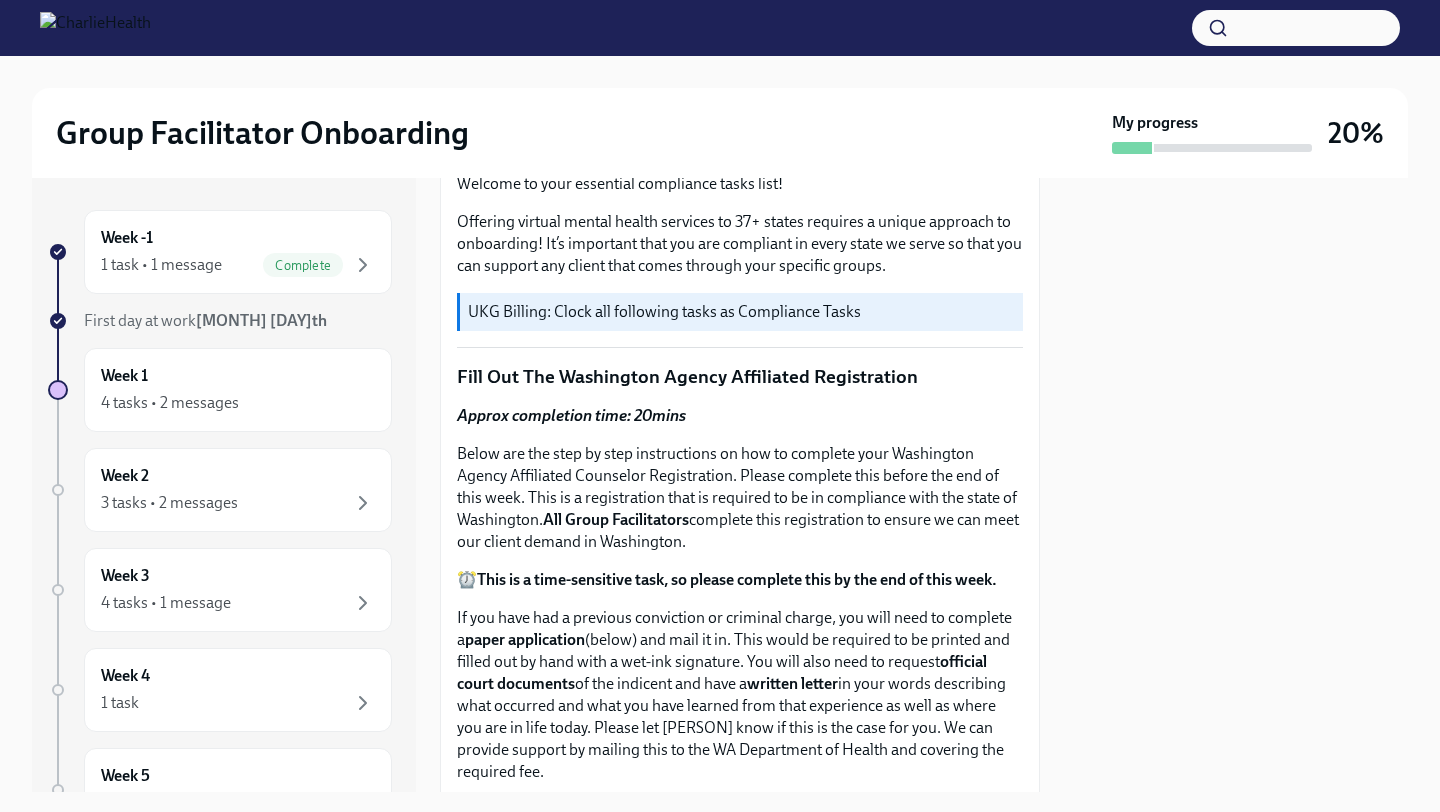 scroll, scrollTop: 1360, scrollLeft: 0, axis: vertical 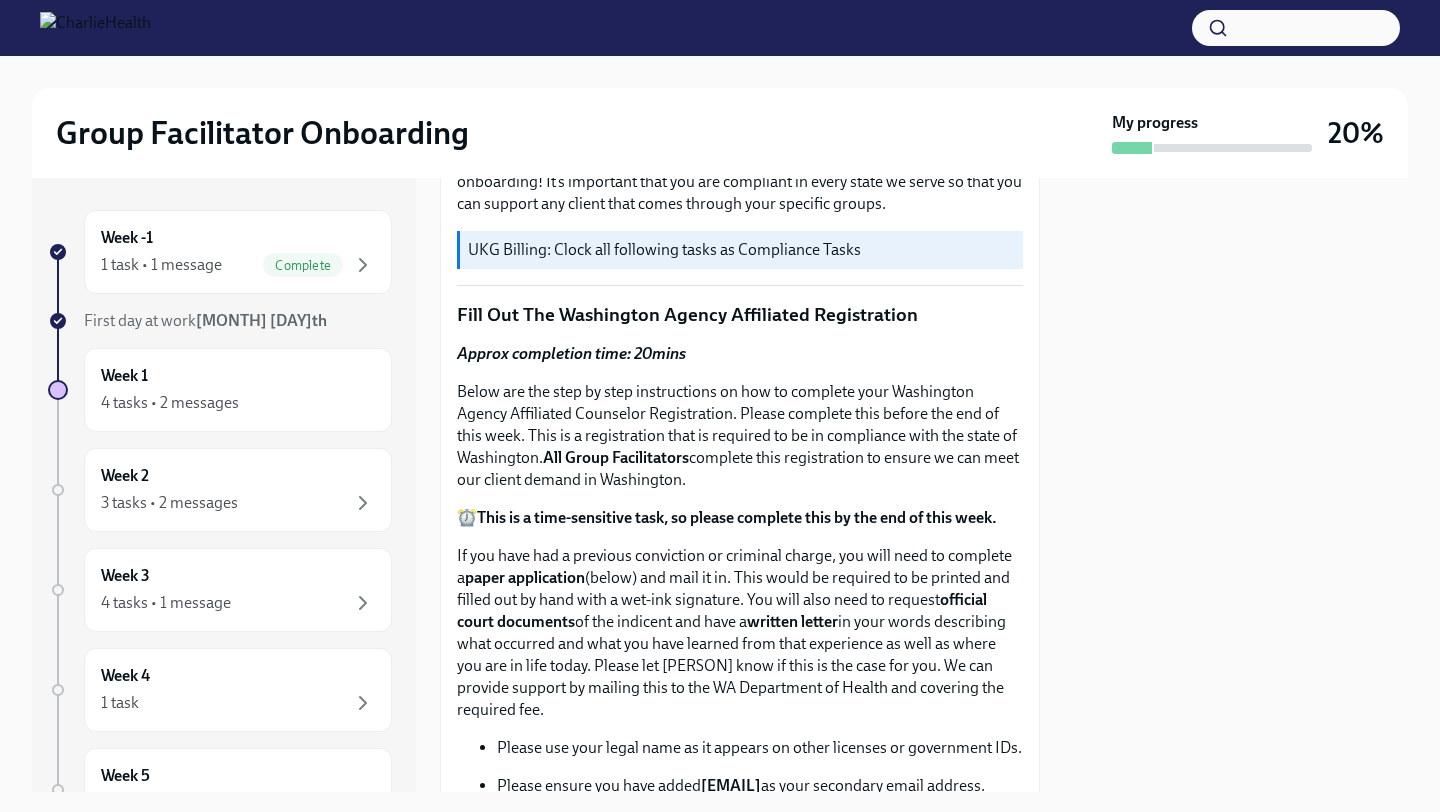 click at bounding box center [1236, 485] 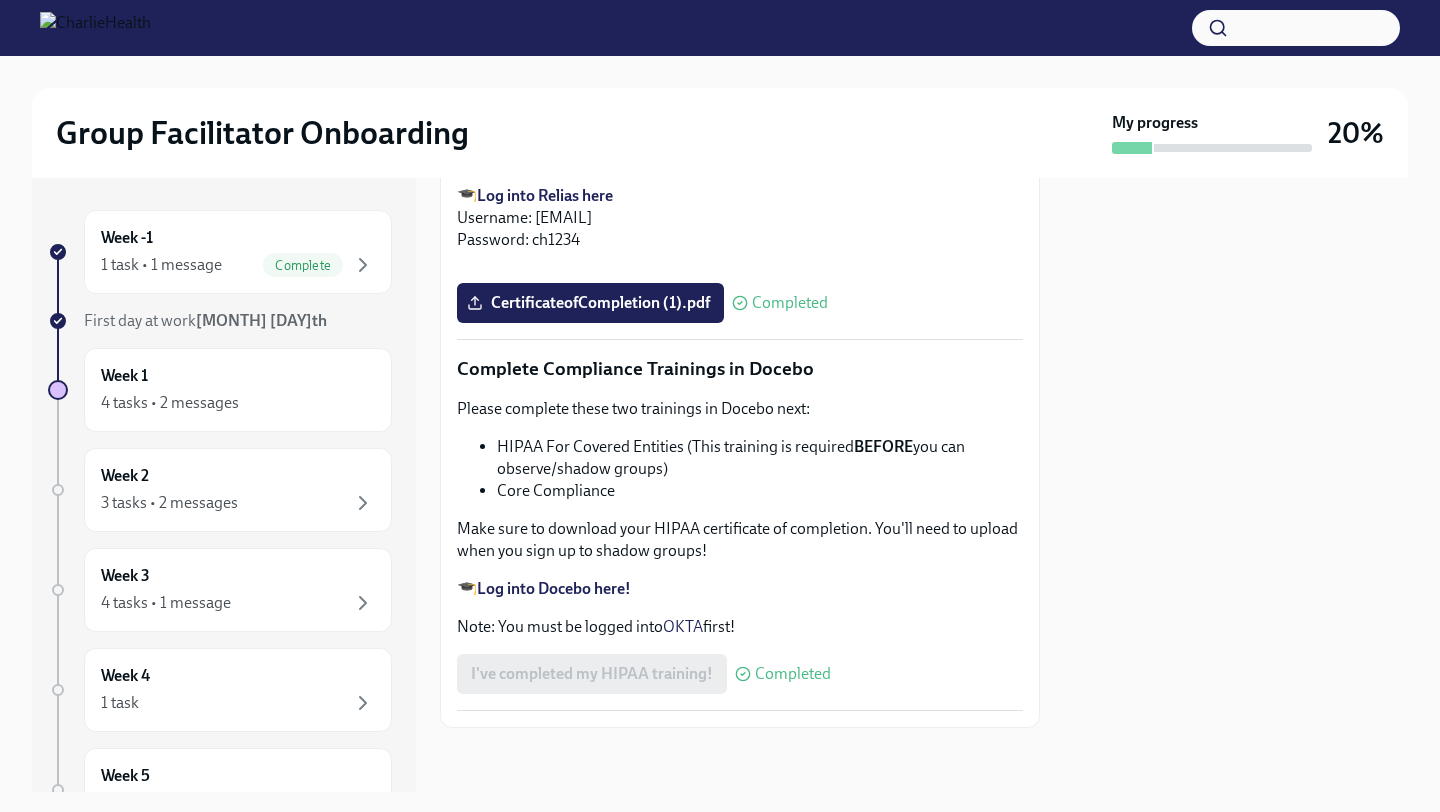 scroll, scrollTop: 5539, scrollLeft: 0, axis: vertical 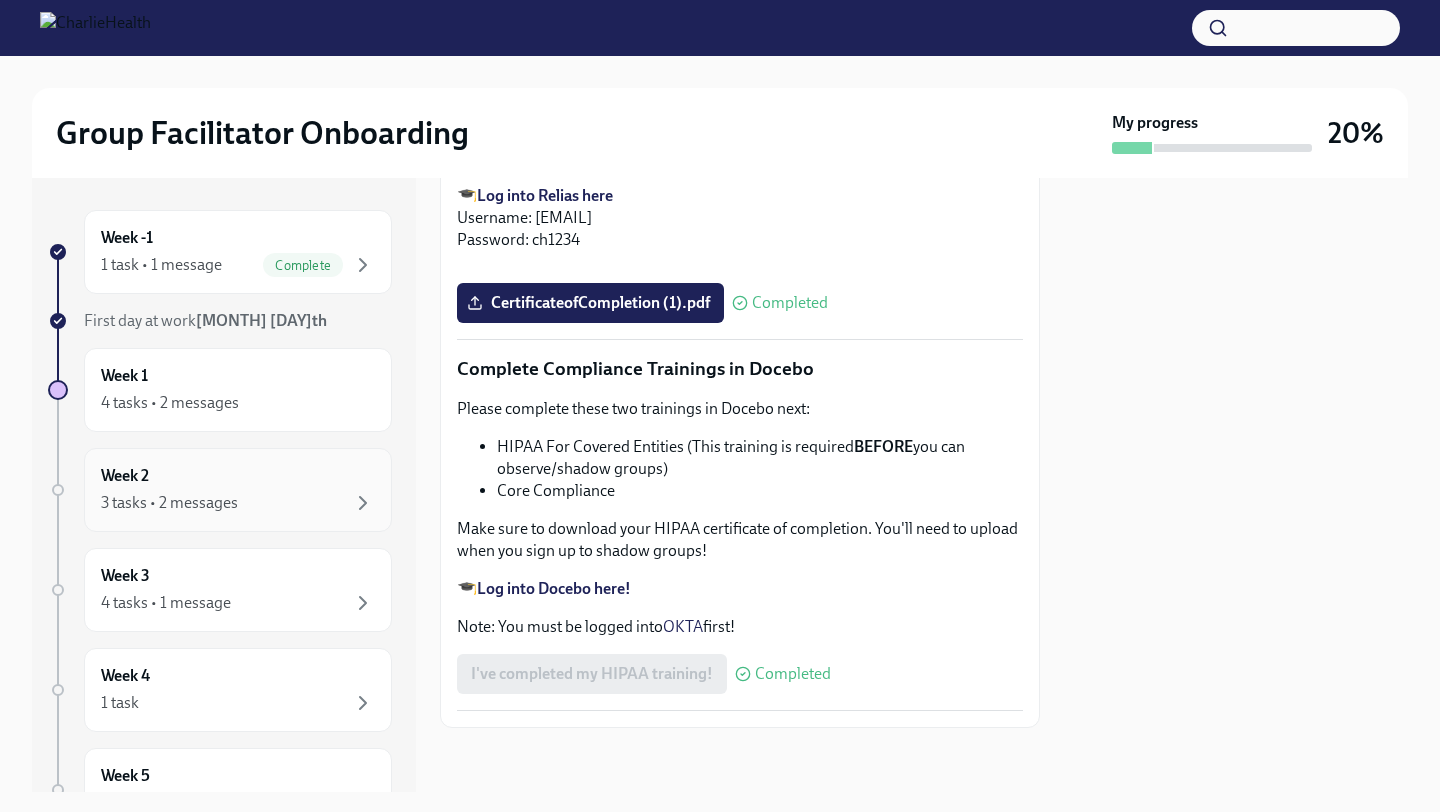 click on "3 tasks • 2 messages" at bounding box center (238, 503) 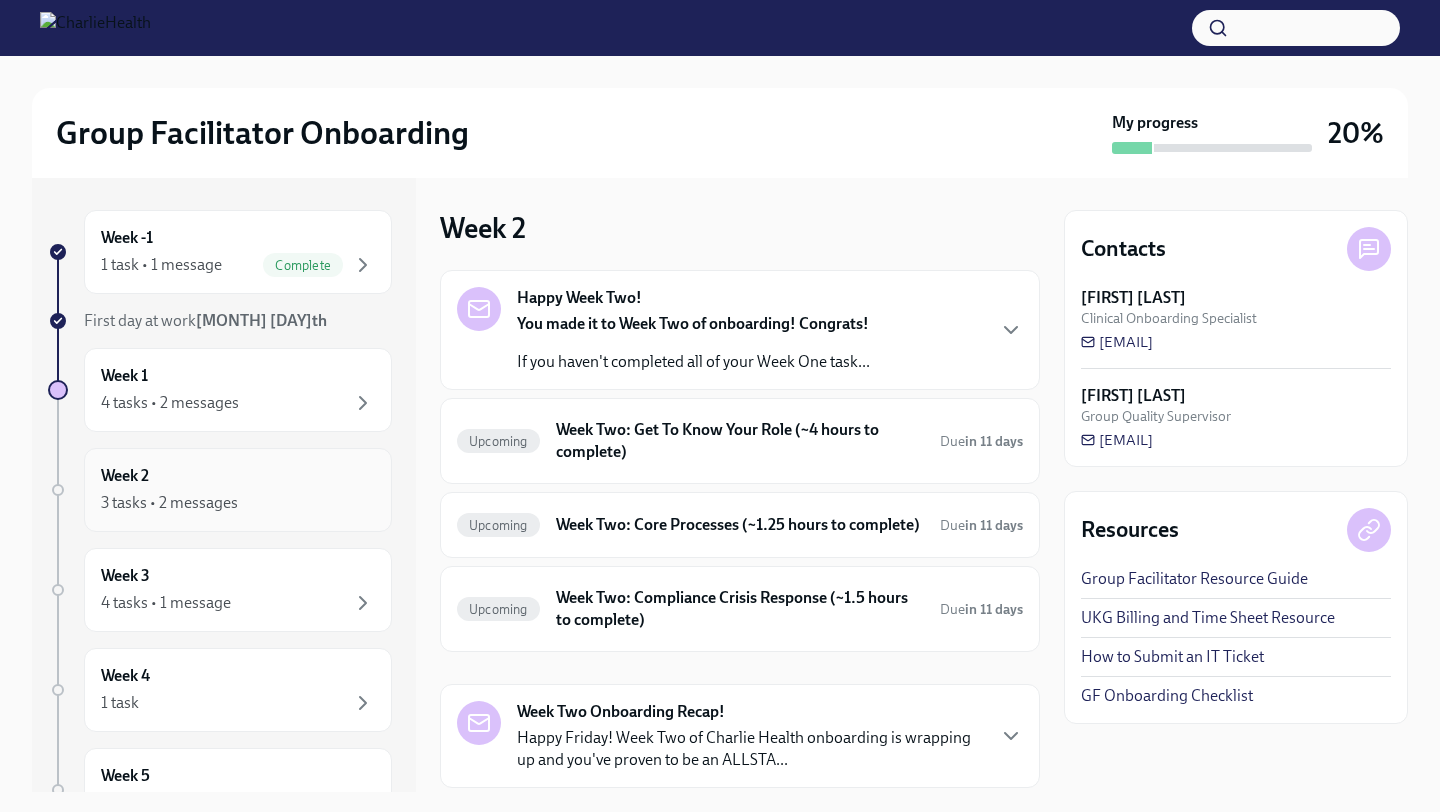 click on "Week 2 3 tasks • 2 messages" at bounding box center (238, 490) 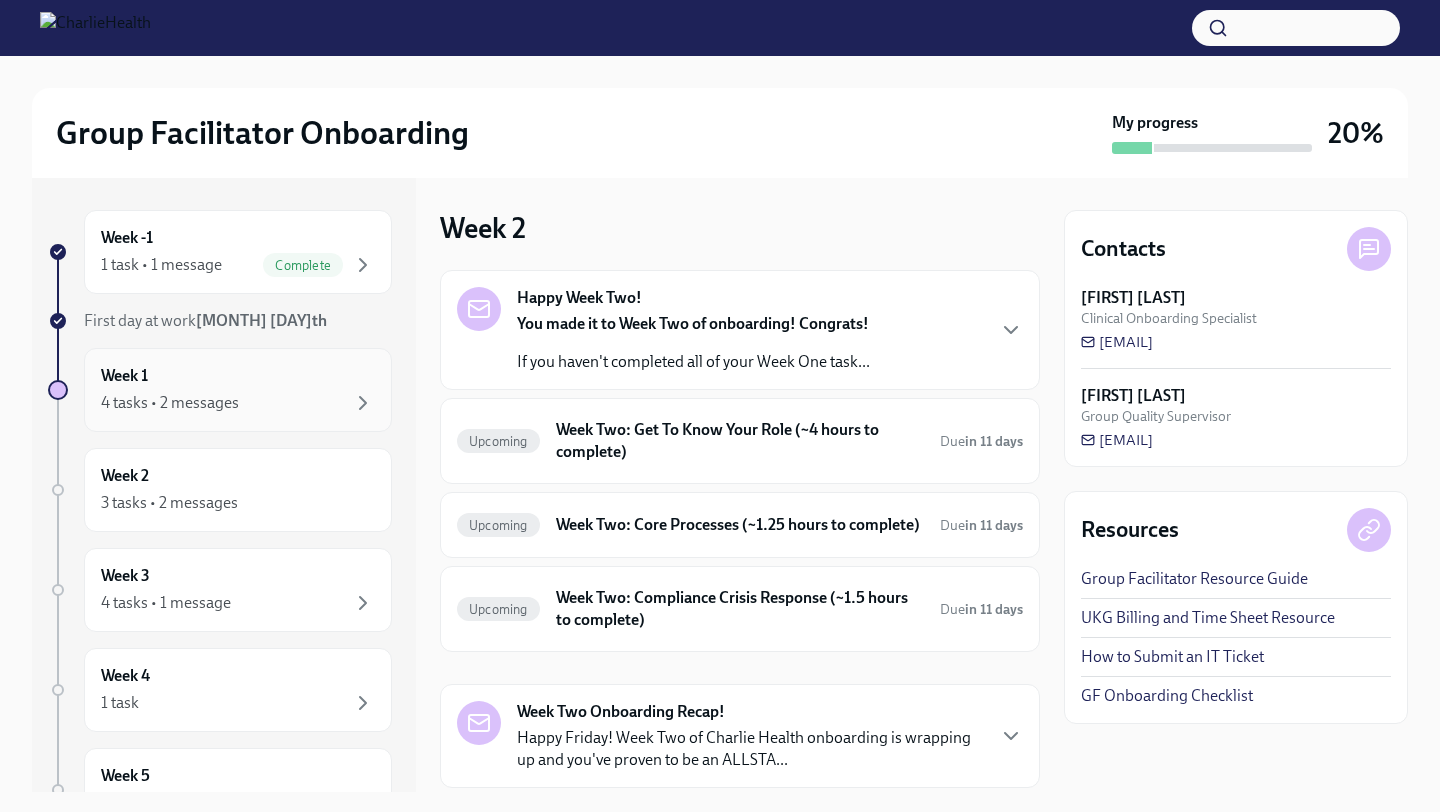 click on "Week 1 4 tasks • 2 messages" at bounding box center (238, 390) 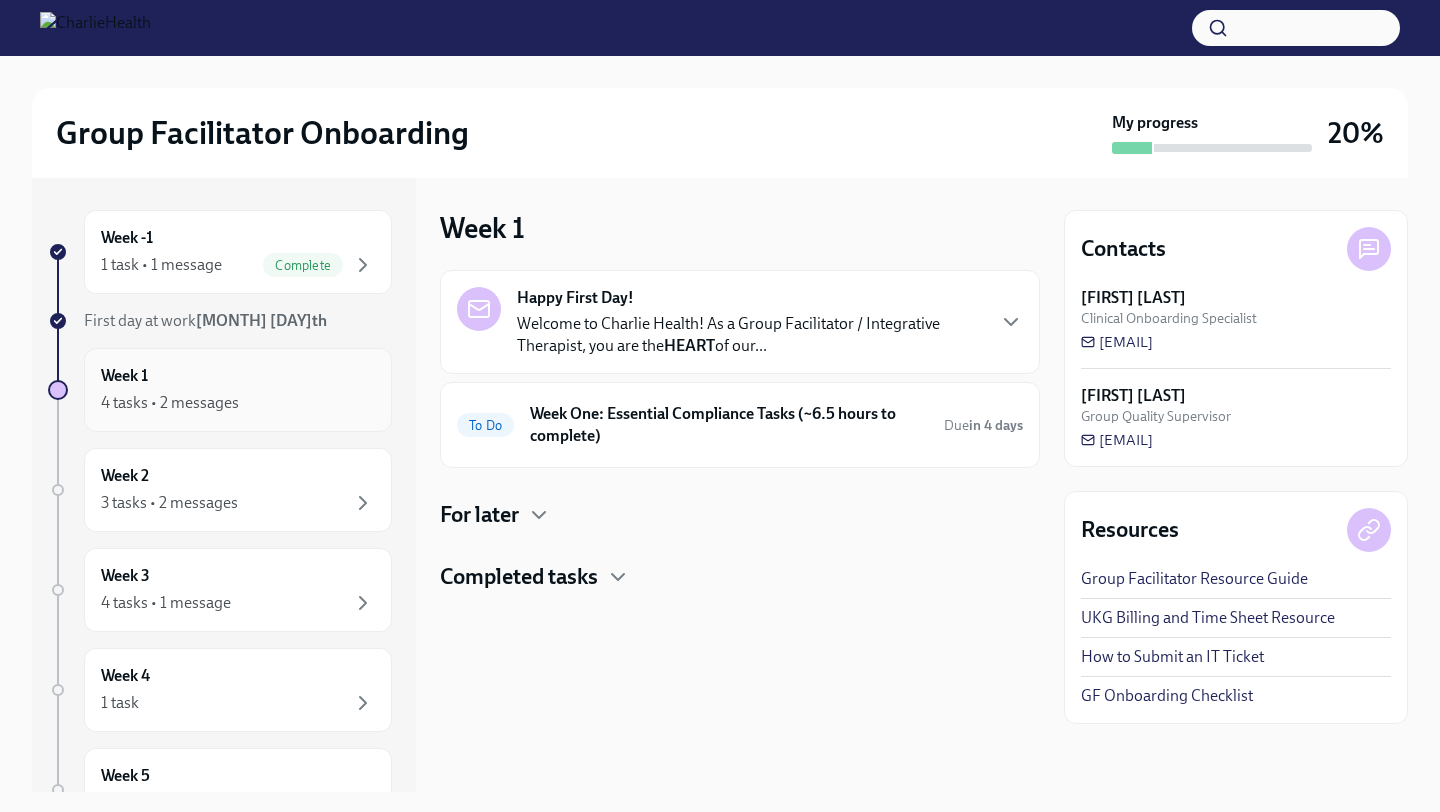 click on "Week 1 4 tasks • 2 messages" at bounding box center (238, 390) 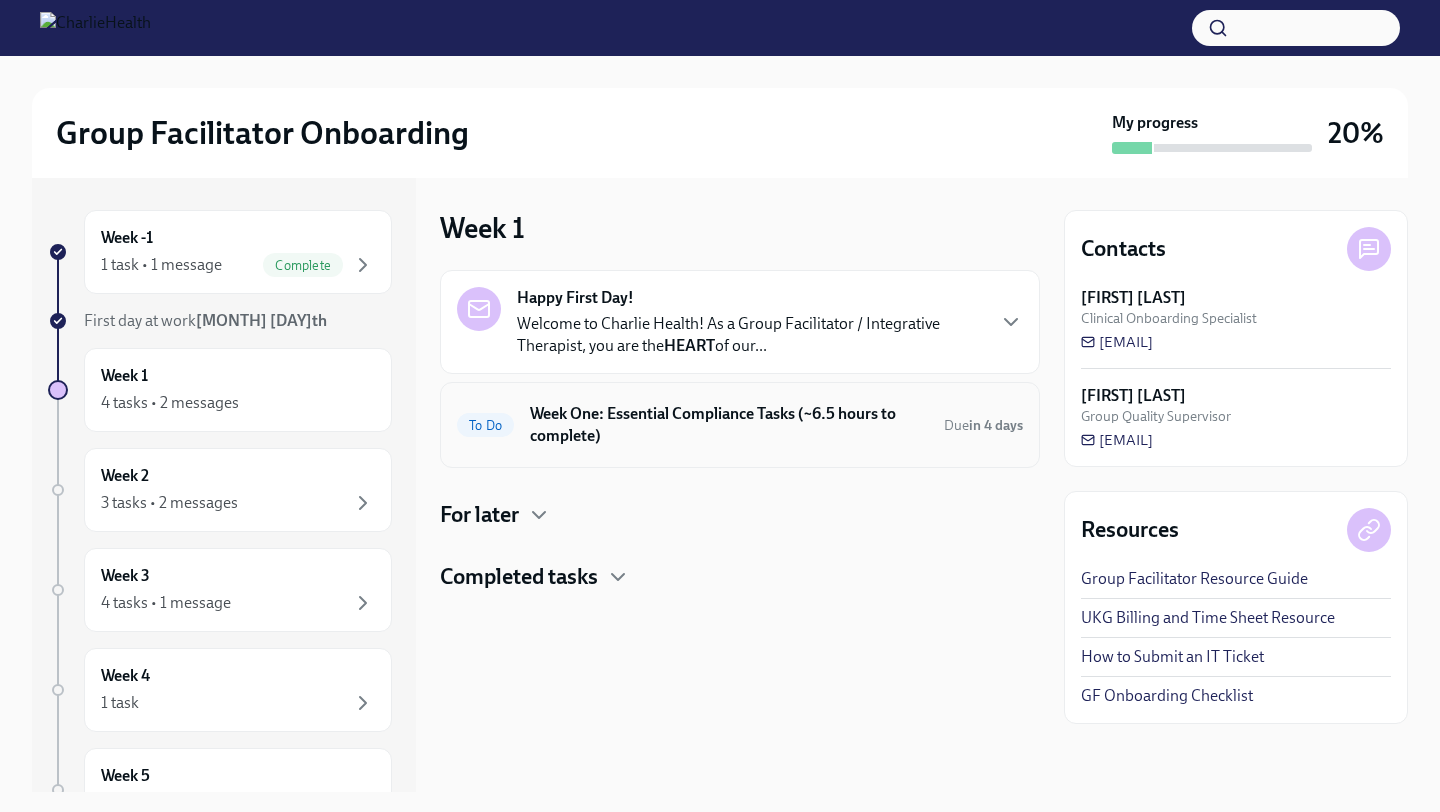 click on "To Do Week One: Essential Compliance Tasks (~6.5 hours to complete) Due in 4 days" at bounding box center [740, 425] 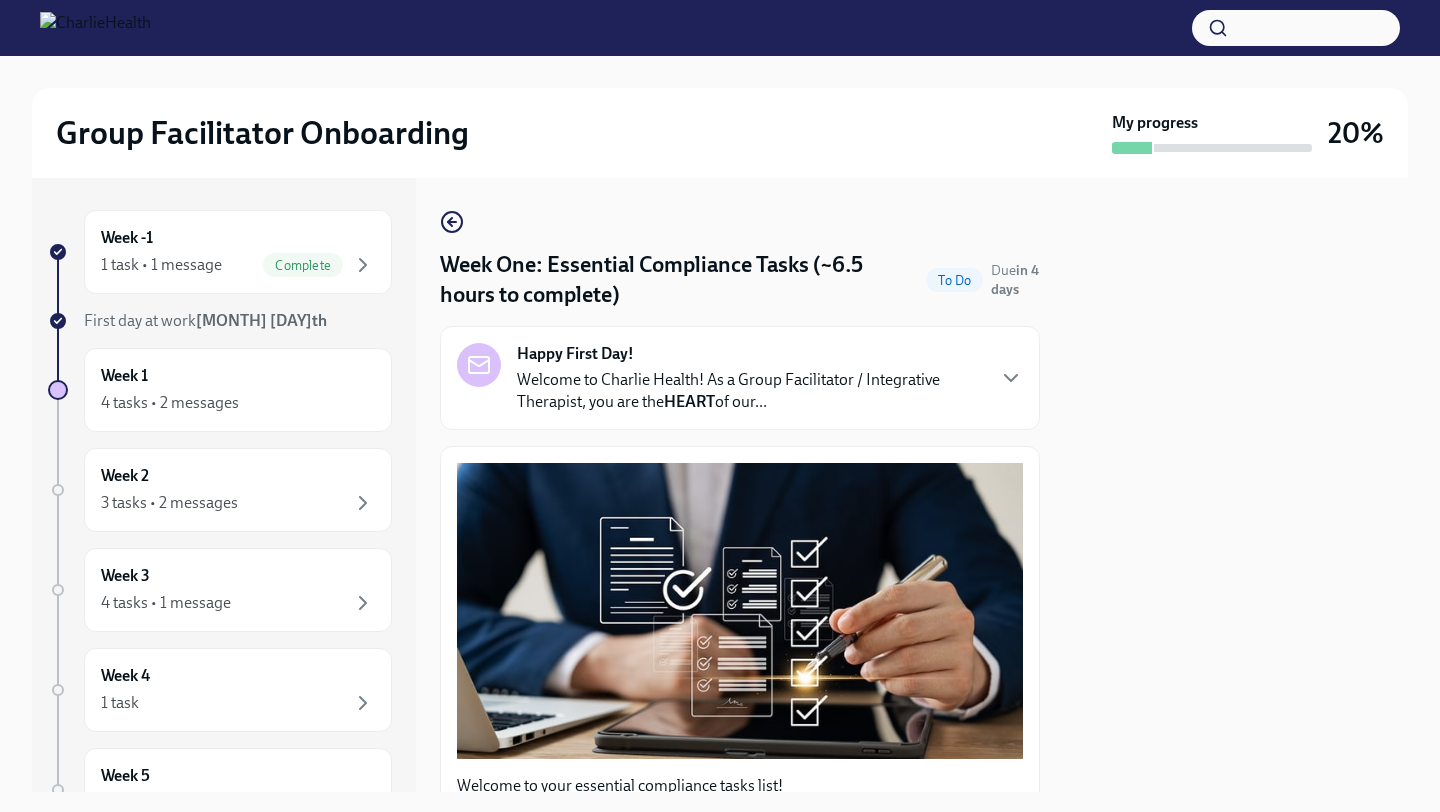click at bounding box center (1236, 485) 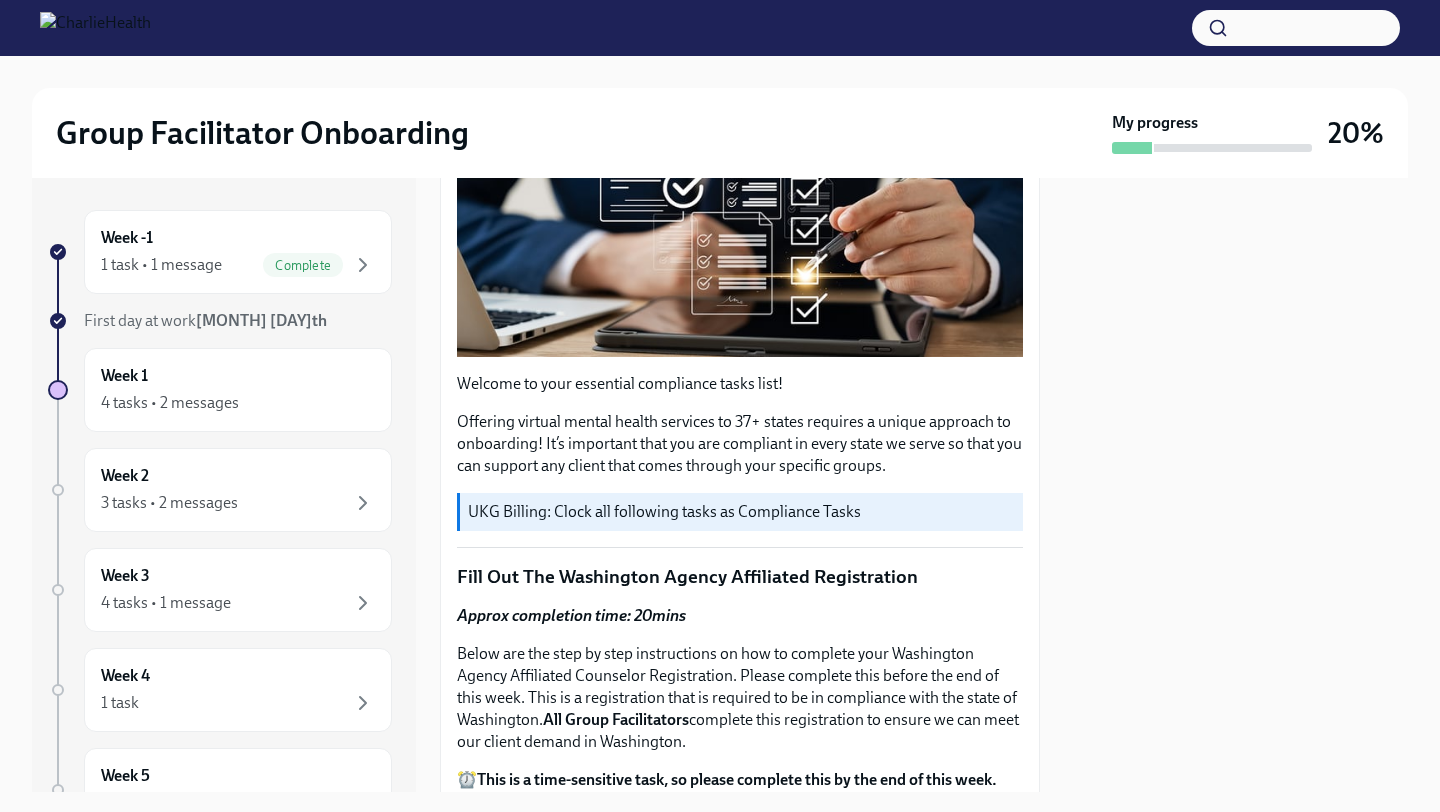 scroll, scrollTop: 1120, scrollLeft: 0, axis: vertical 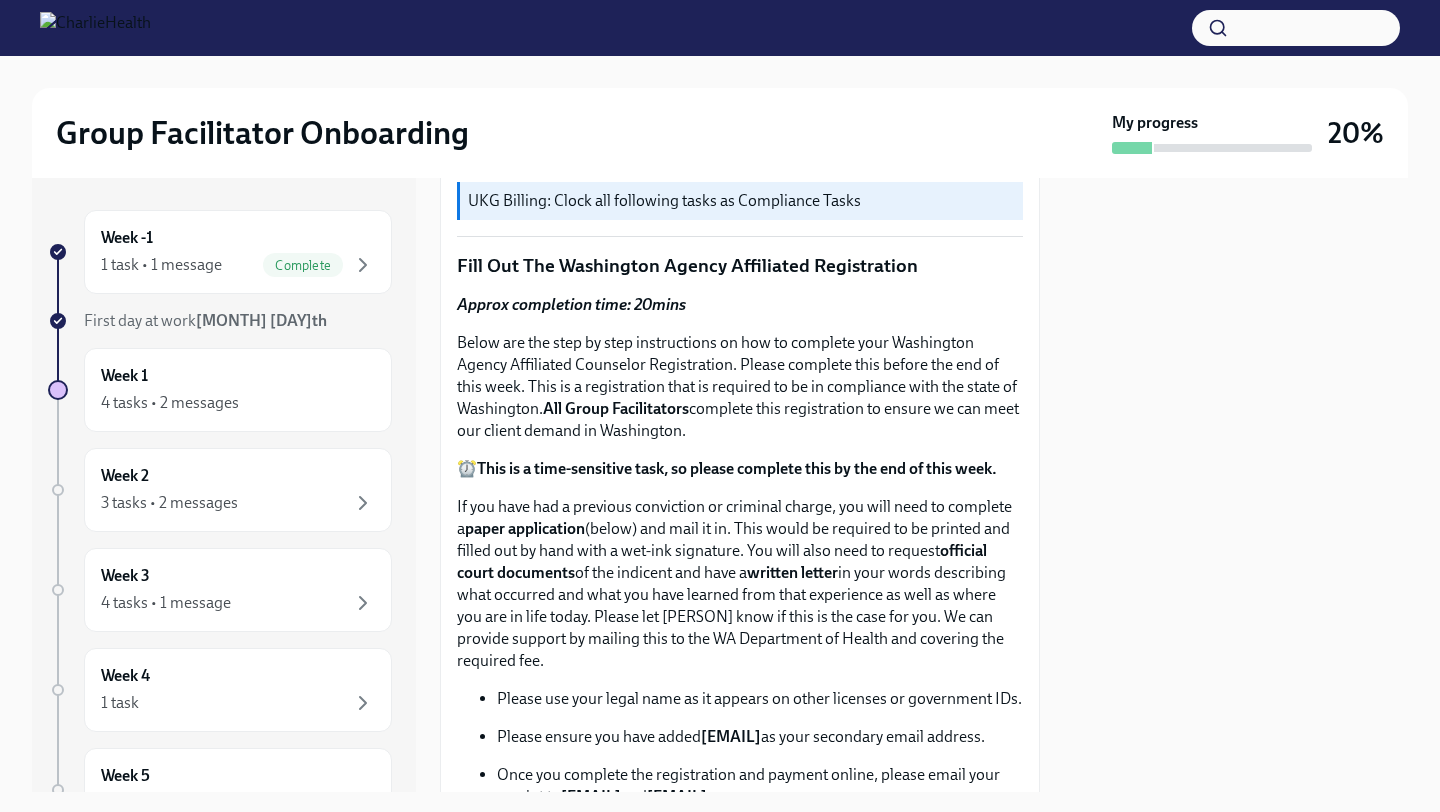 click on "UKG Billing: Clock all following tasks as Compliance Tasks" at bounding box center [741, 201] 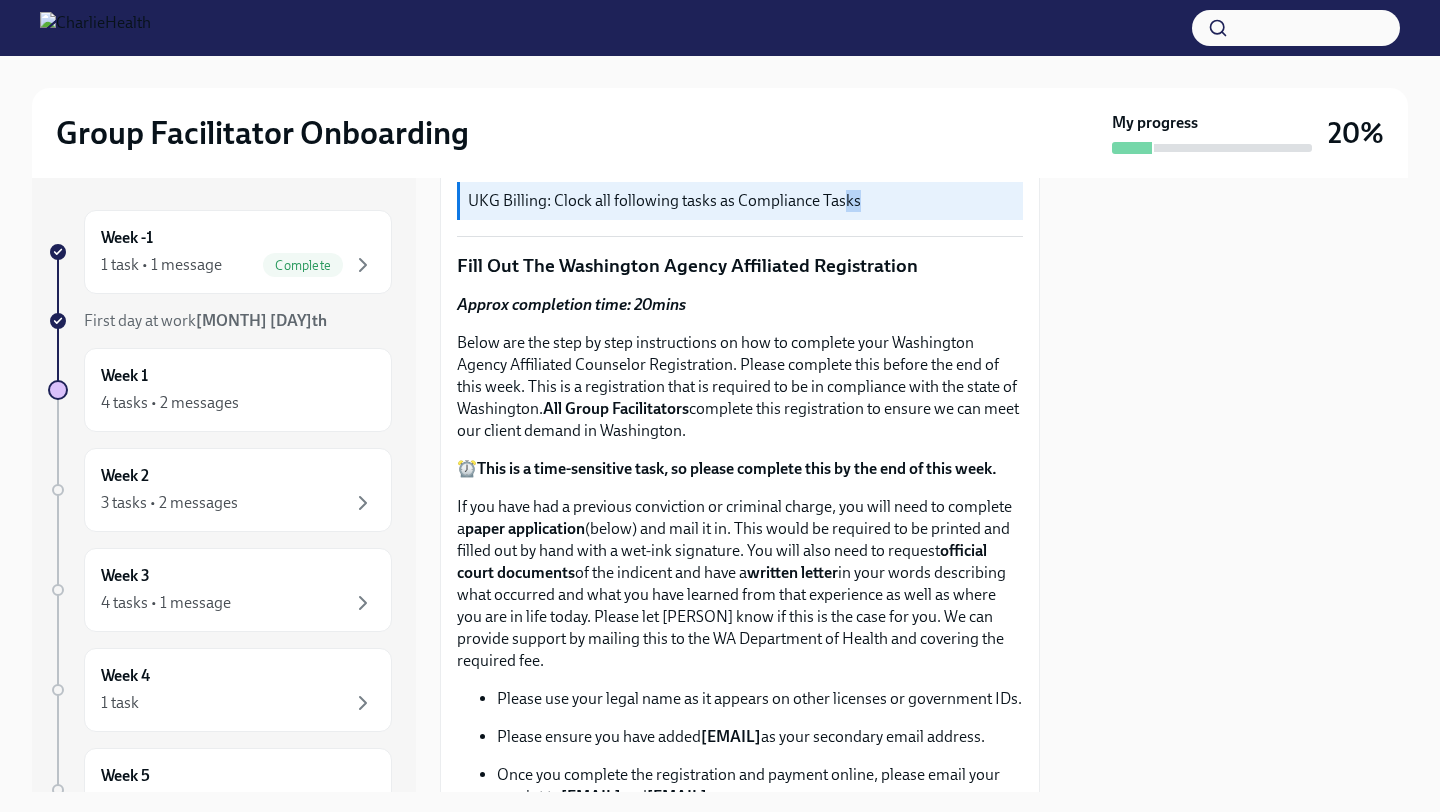 drag, startPoint x: 837, startPoint y: 409, endPoint x: 908, endPoint y: 416, distance: 71.34424 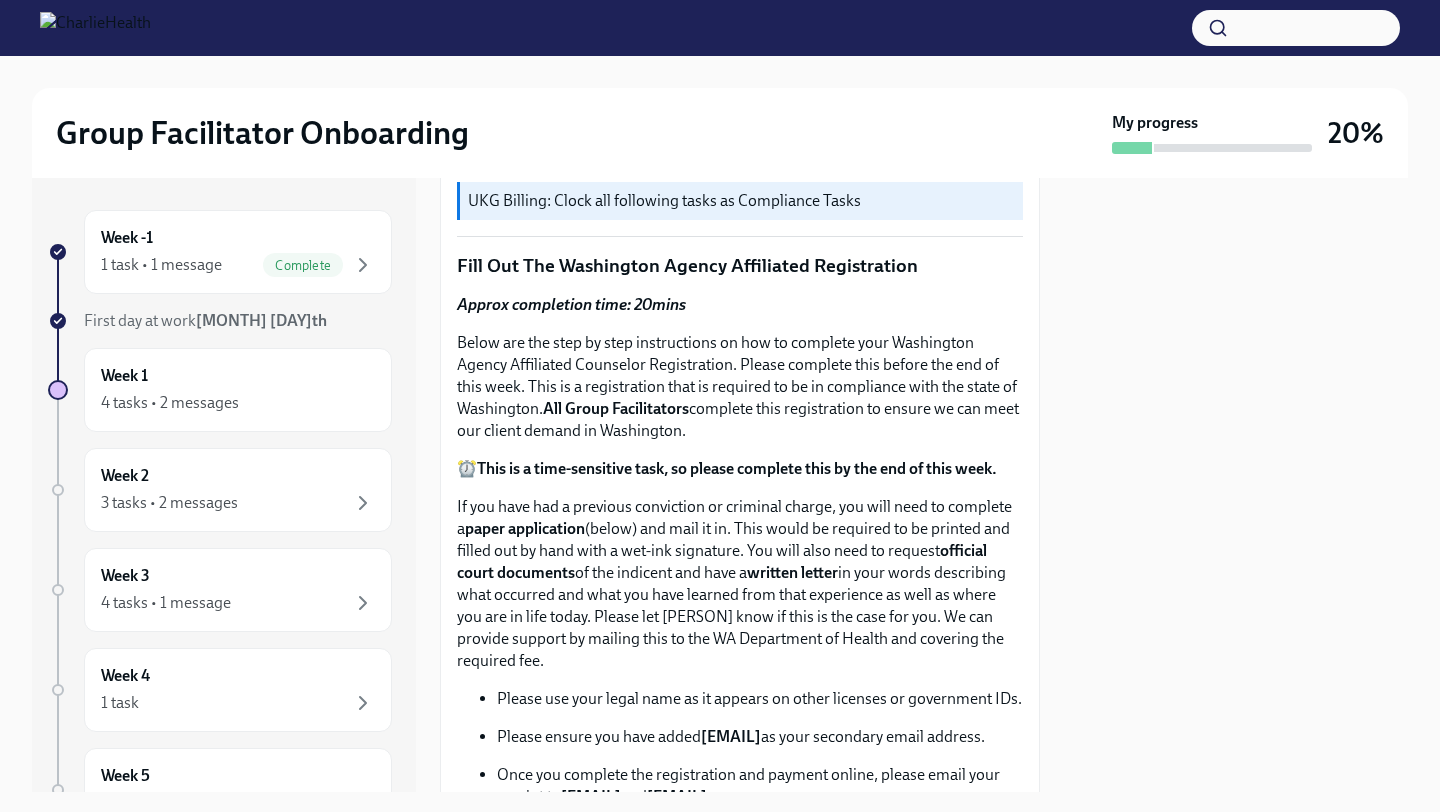 click at bounding box center [1236, 485] 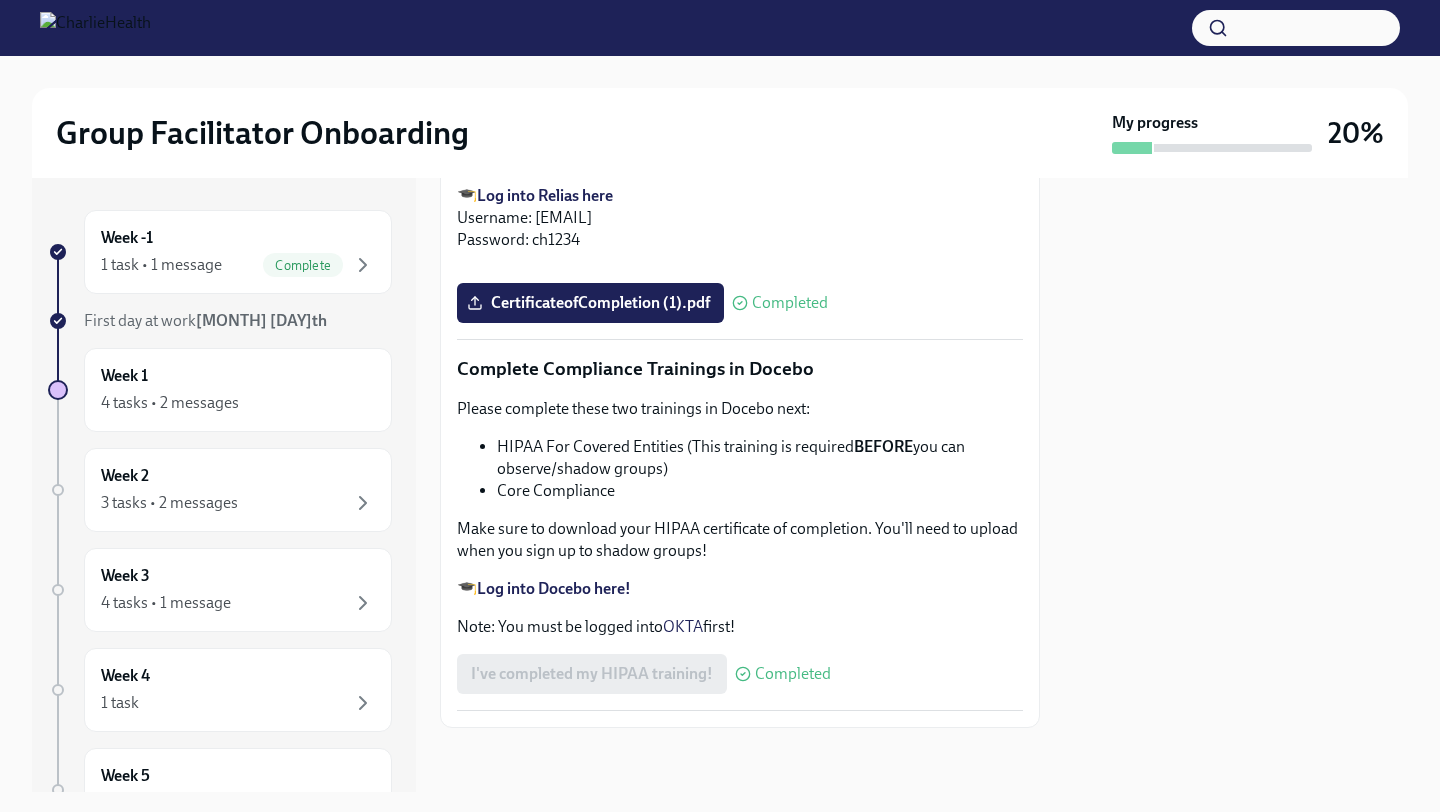 scroll, scrollTop: 4739, scrollLeft: 0, axis: vertical 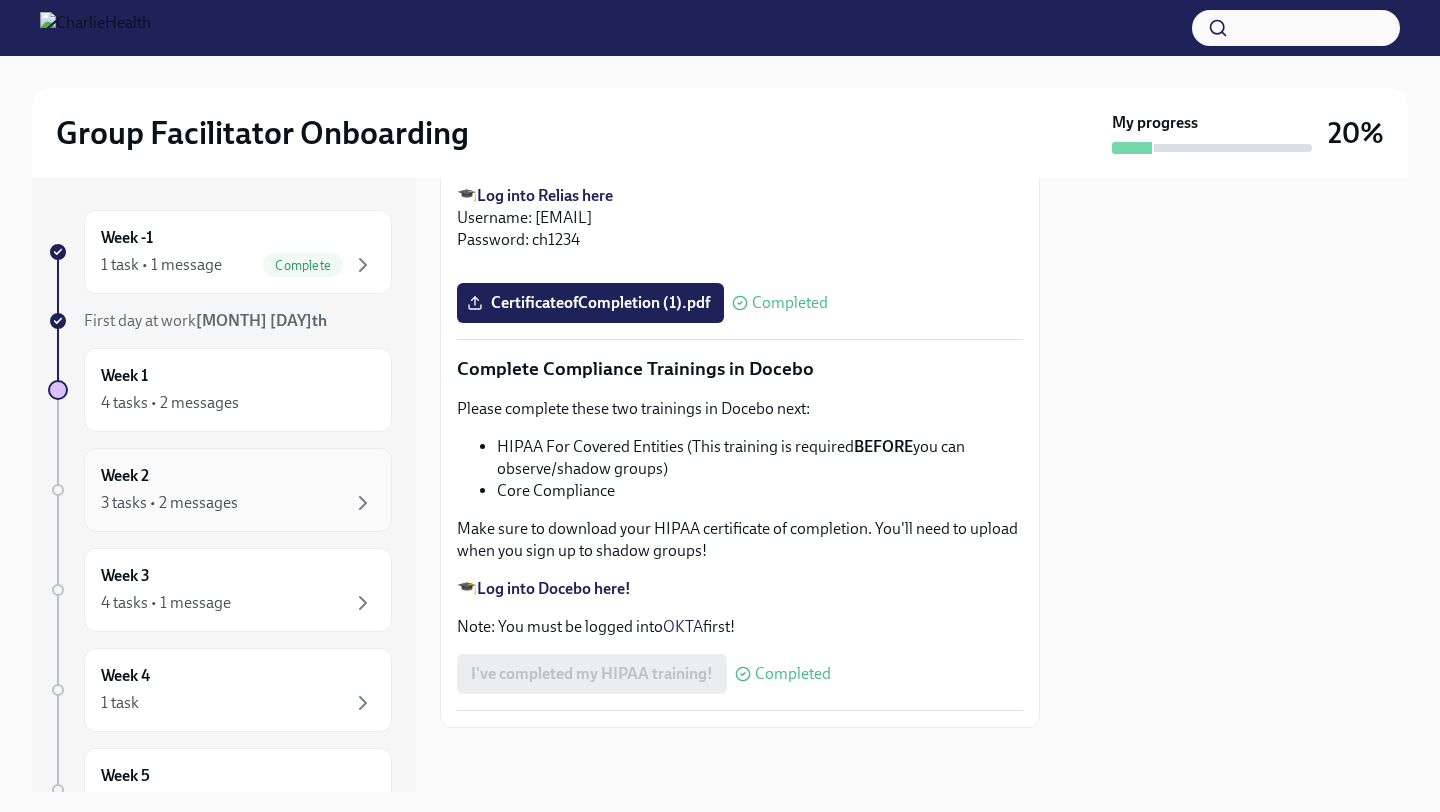 click on "Week 2 3 tasks • 2 messages" at bounding box center [238, 490] 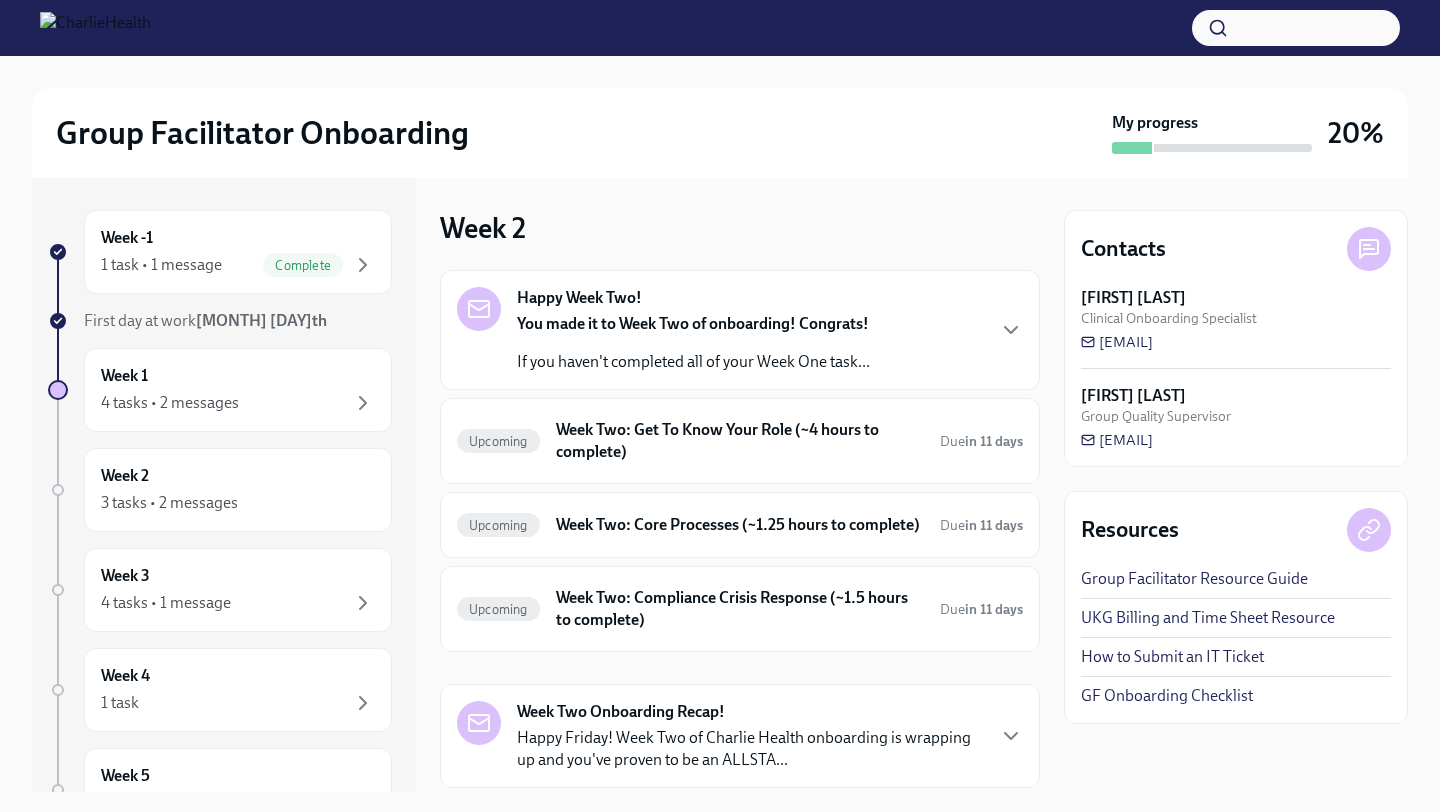 click on "You made it to Week Two of onboarding! Congrats!" at bounding box center [693, 324] 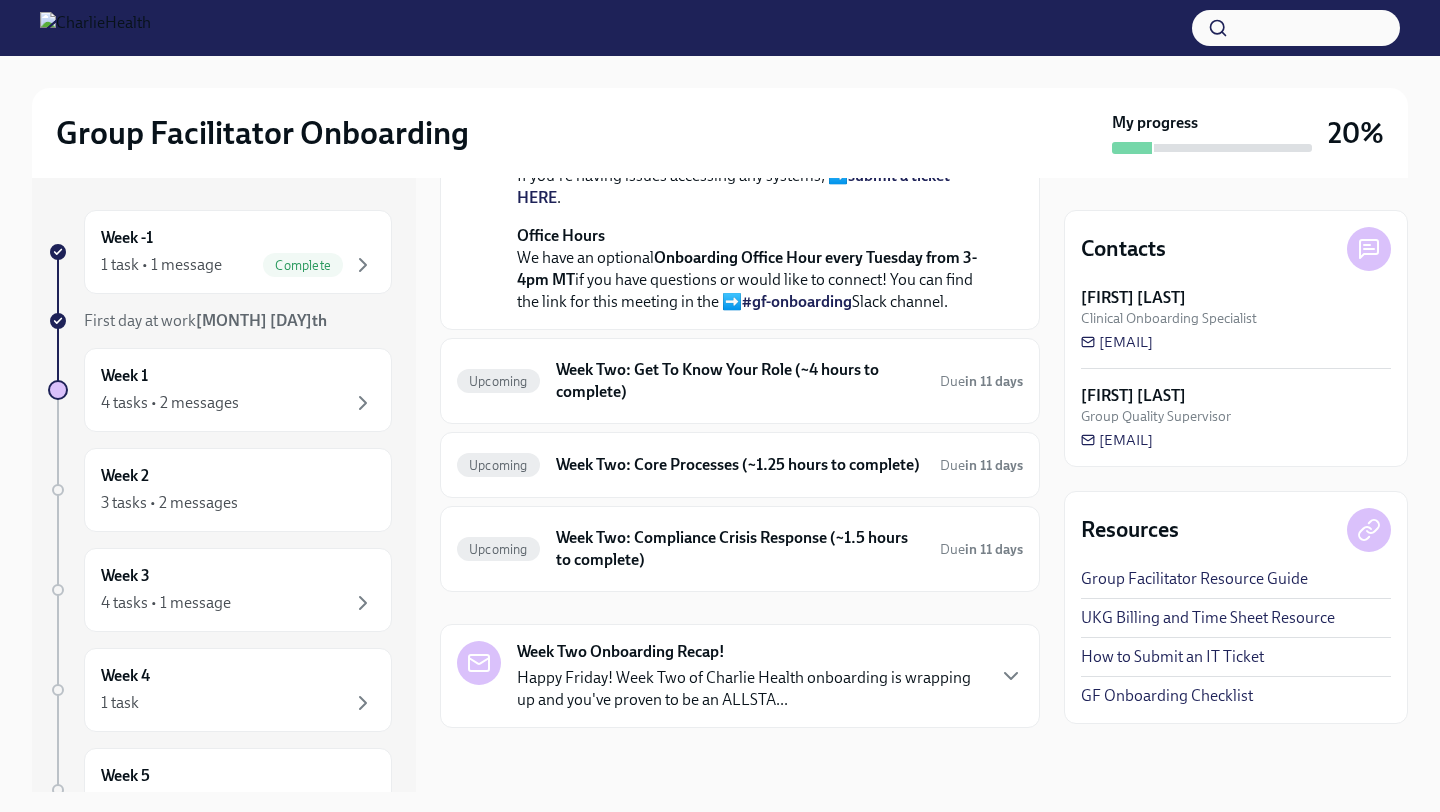 scroll, scrollTop: 640, scrollLeft: 0, axis: vertical 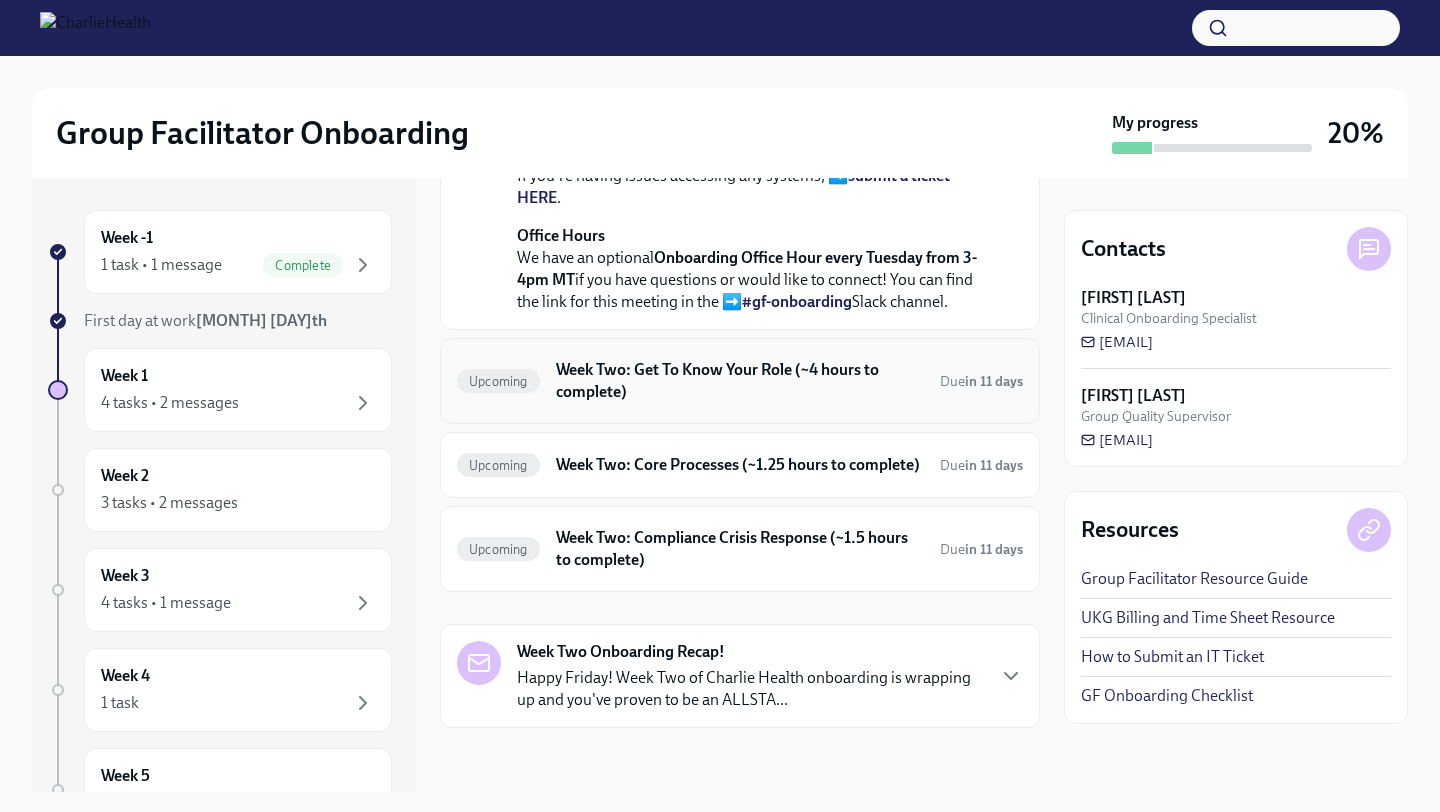 click on "Week Two: Get To Know Your Role (~4 hours to complete)" at bounding box center [740, 381] 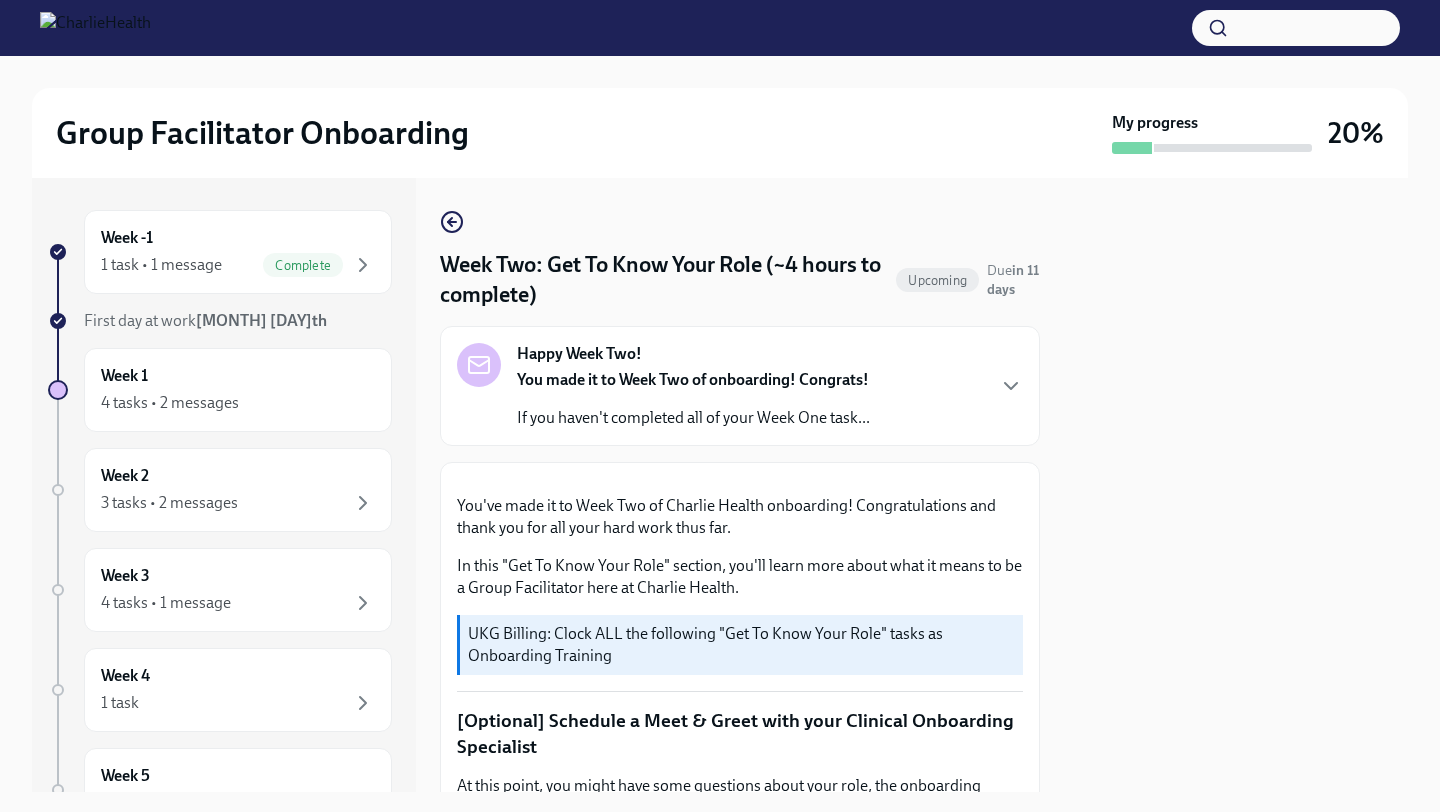 click at bounding box center (1236, 485) 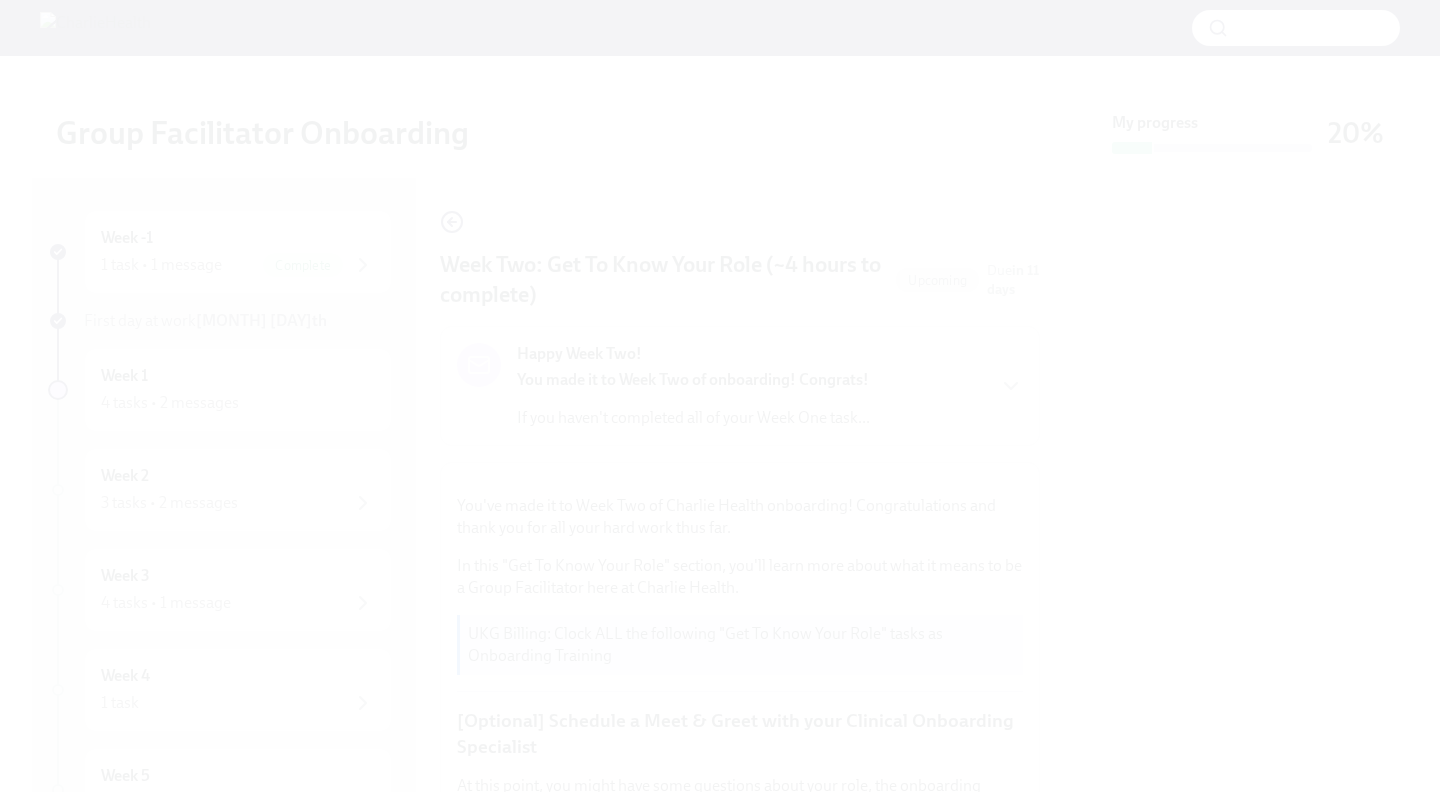 click at bounding box center [720, 406] 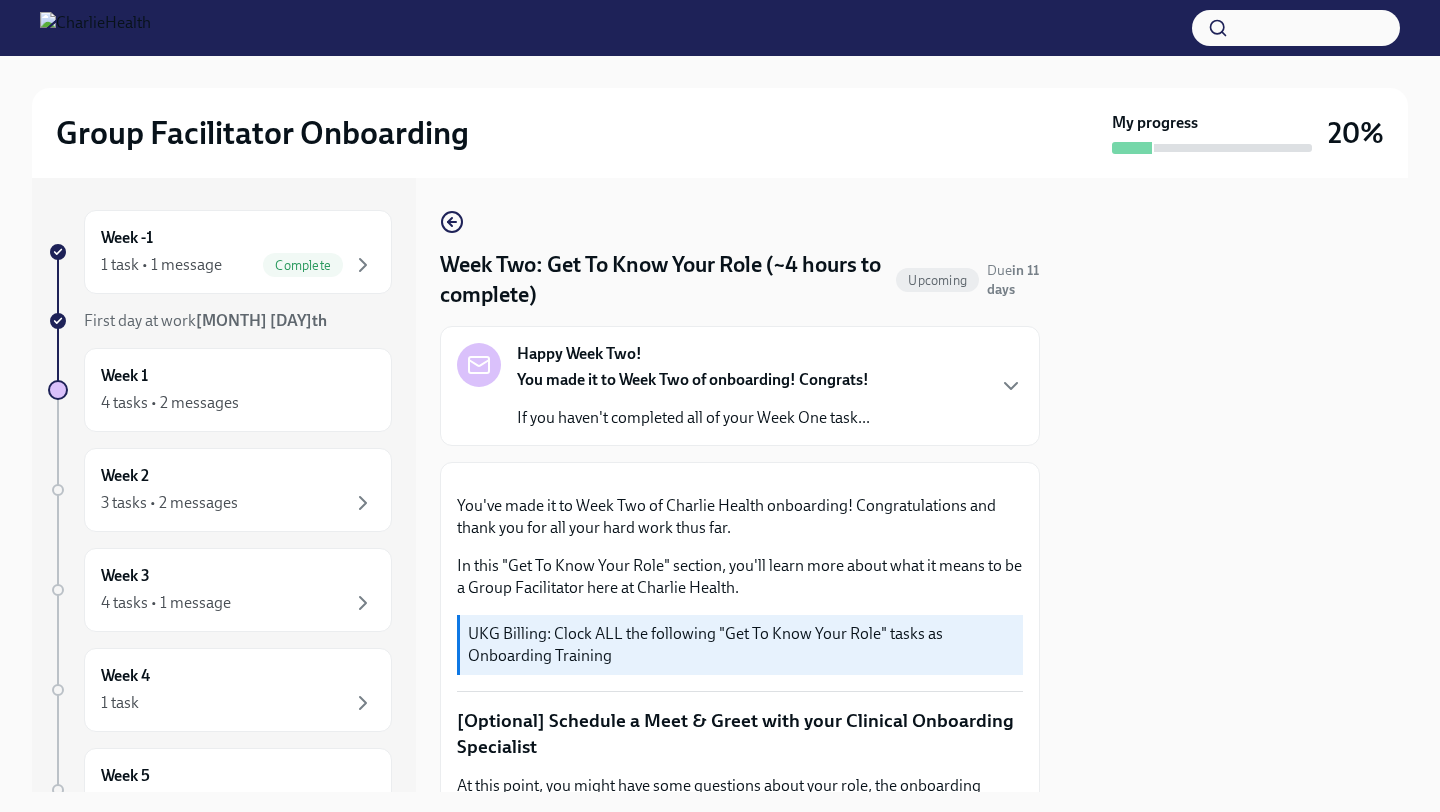 click at bounding box center (1236, 485) 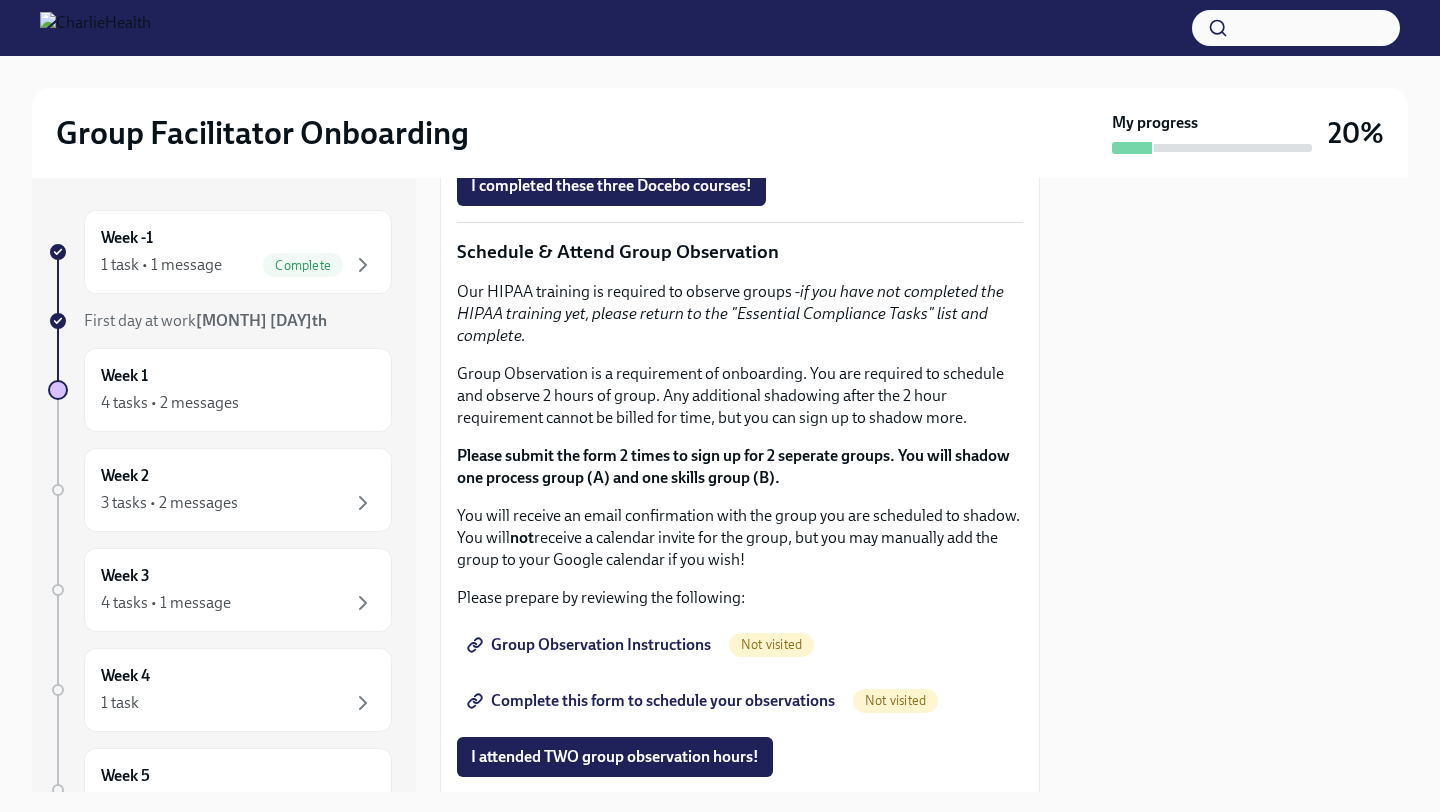 scroll, scrollTop: 1000, scrollLeft: 0, axis: vertical 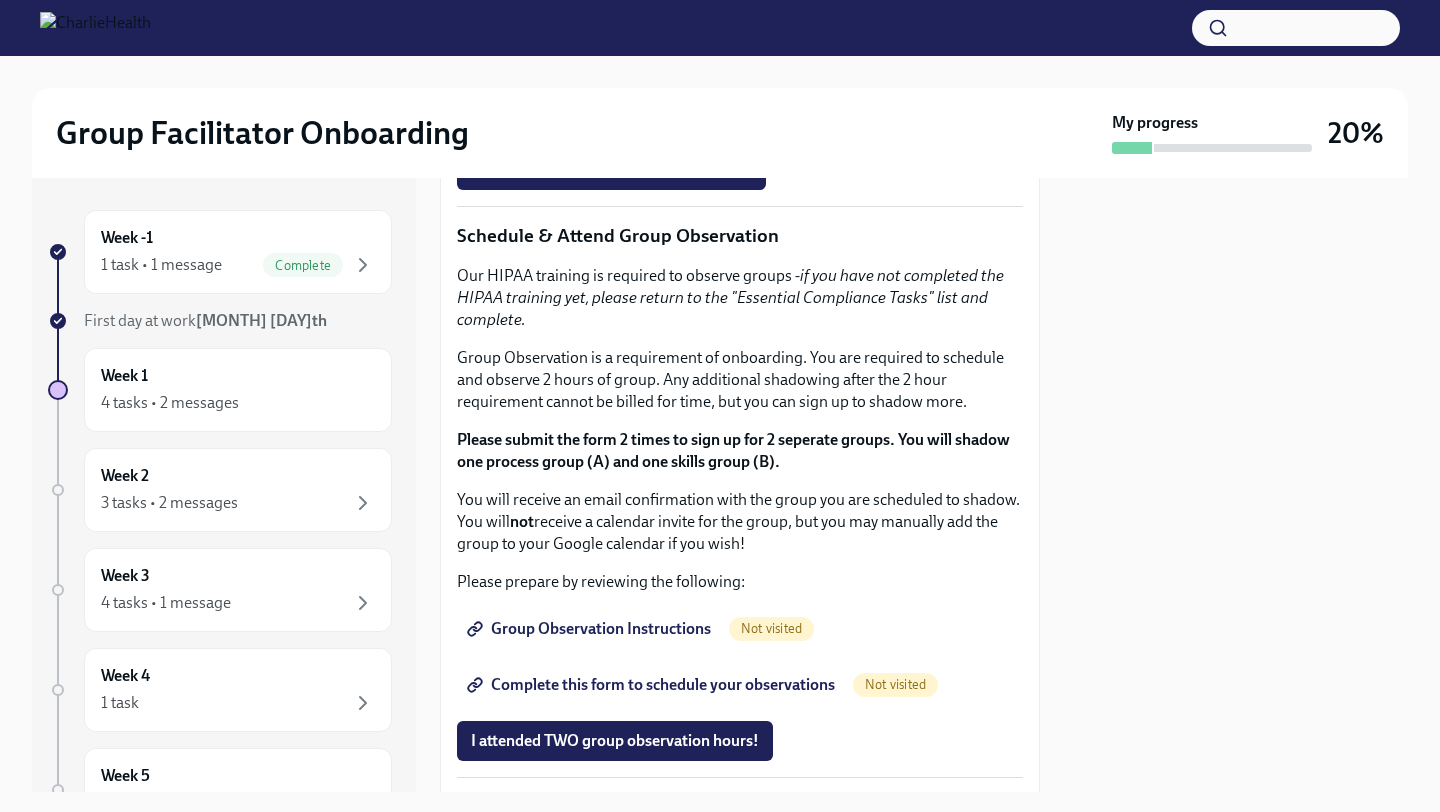 click on "You've made it to Week Two of [COMPANY] onboarding! Congratulations and thank you for all your hard work thus far.
In this "Get To Know Your Role" section, you'll learn more about what it means to be a Group Facilitator here at [COMPANY]. UKG Billing: Clock ALL the following "Get To Know Your Role" tasks as Onboarding Training [Optional] Schedule a Meet & Greet with your Clinical Onboarding Specialist At this point, you might have some questions about your role, the onboarding process, or are just feeling the need to connect with someone in-person!
Feel free to schedule an optional Meet & Greet with your Clinical Onboarding Specialist, [FIRST] [LAST], via their Calendly: [URL] Complete Docebo Courses To learn more about your role here, please complete these three courses in Docebo:
How To Be A Successful Group Facilitator
IOP Overview, Curriculum & Roles
Skills For Facilitators
🎓  Click here to access your Docebo!
Note: You must be logged into" at bounding box center [740, 314] 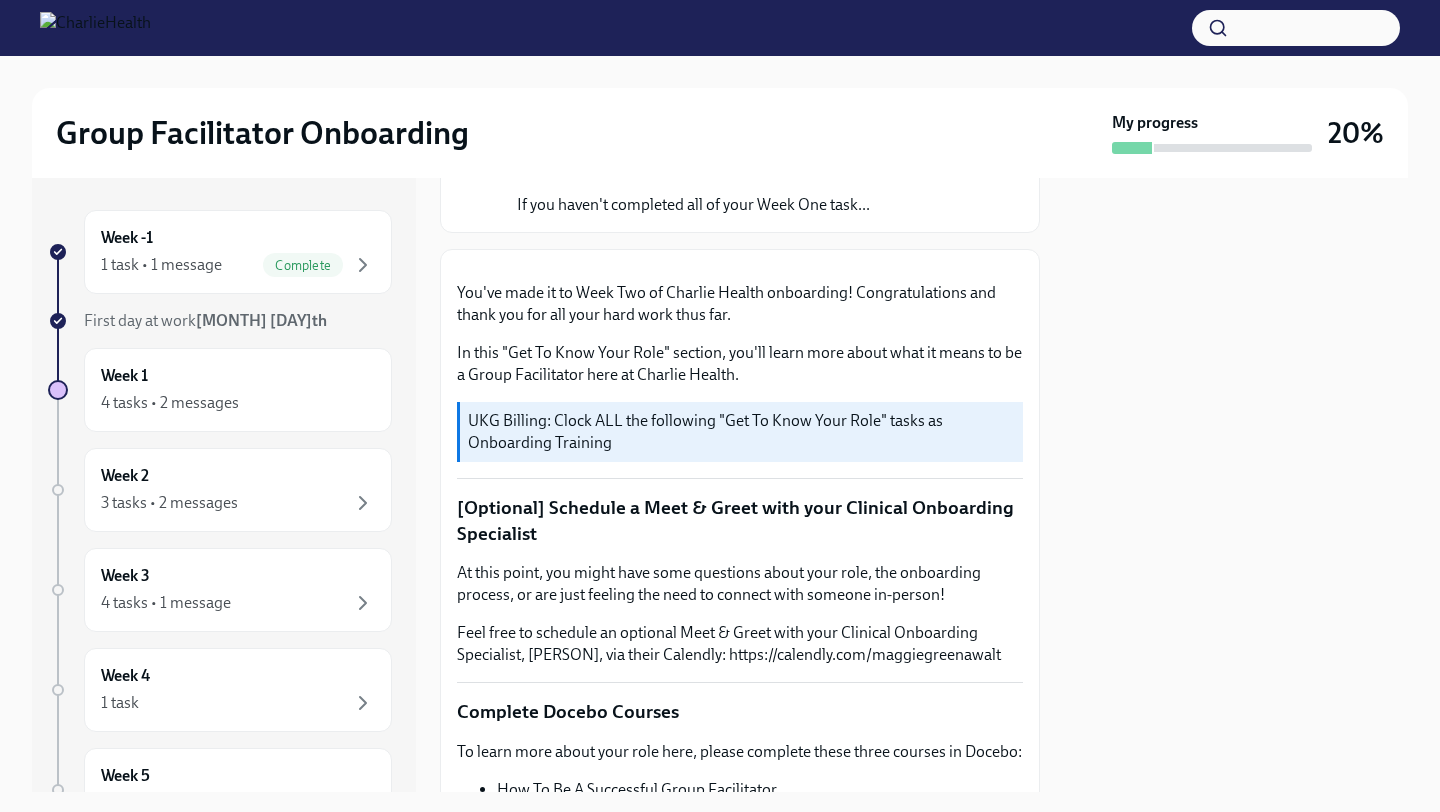 scroll, scrollTop: 120, scrollLeft: 0, axis: vertical 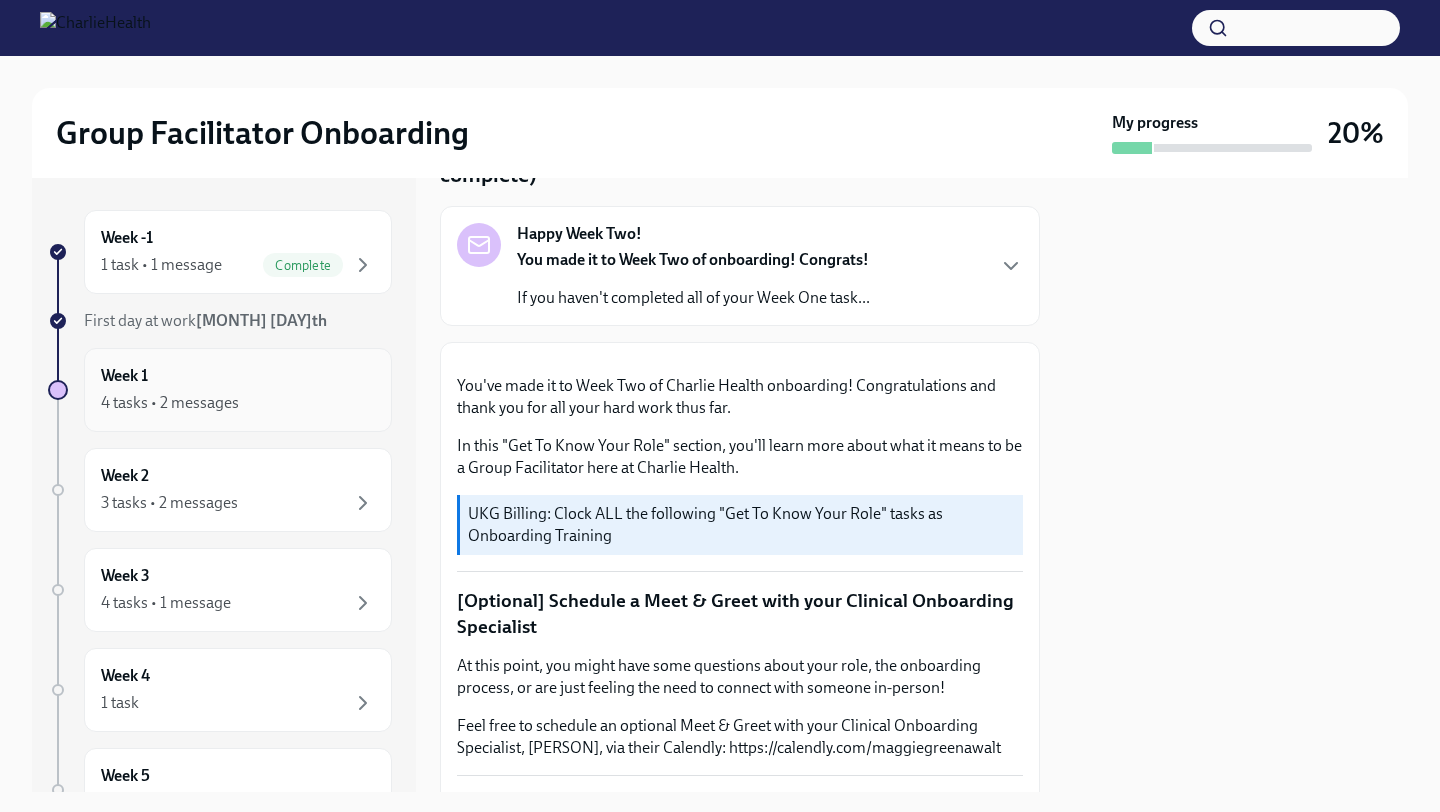 click on "4 tasks • 2 messages" at bounding box center [170, 403] 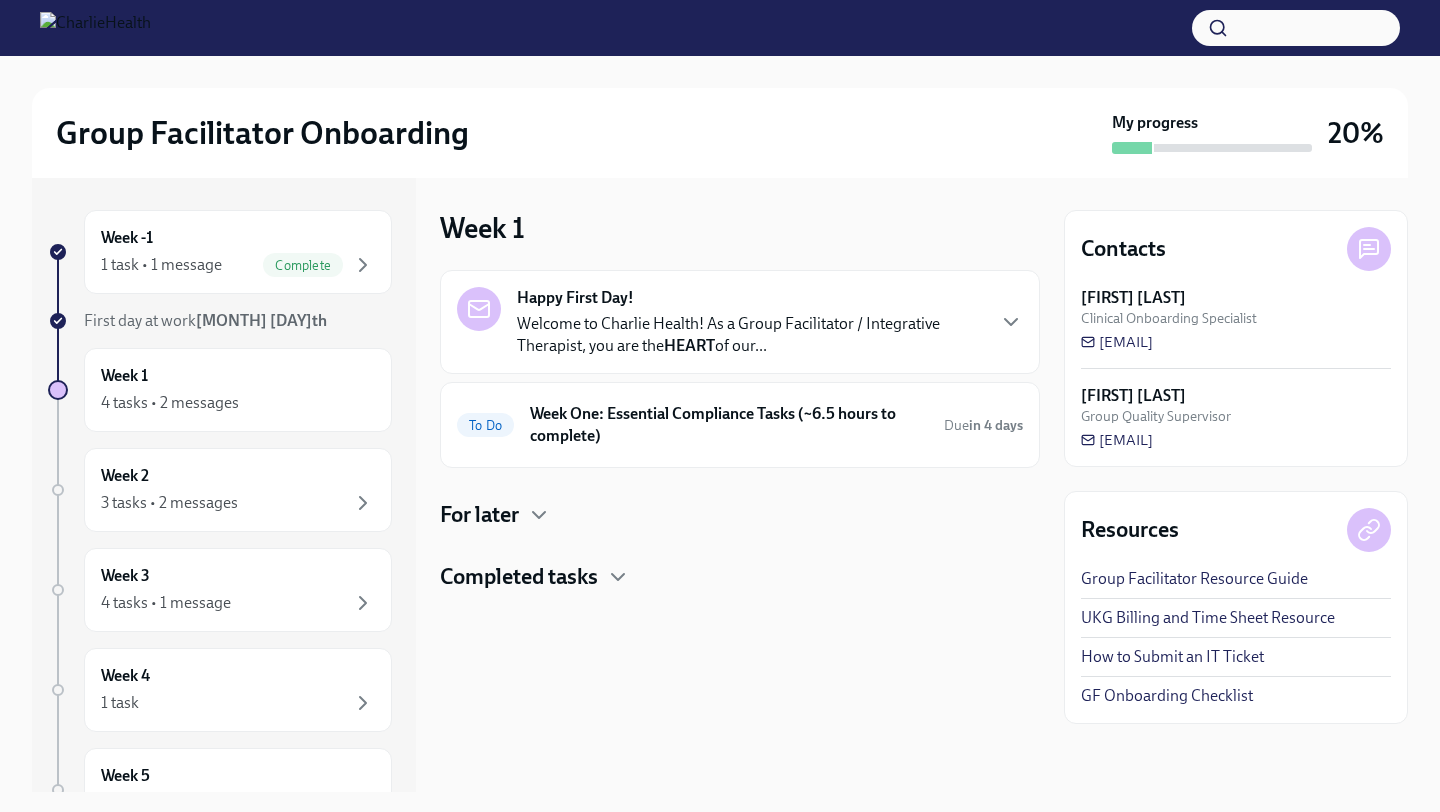 click on "Welcome to Charlie Health! As a Group Facilitator / Integrative Therapist, you are the  HEART  of our..." at bounding box center (750, 335) 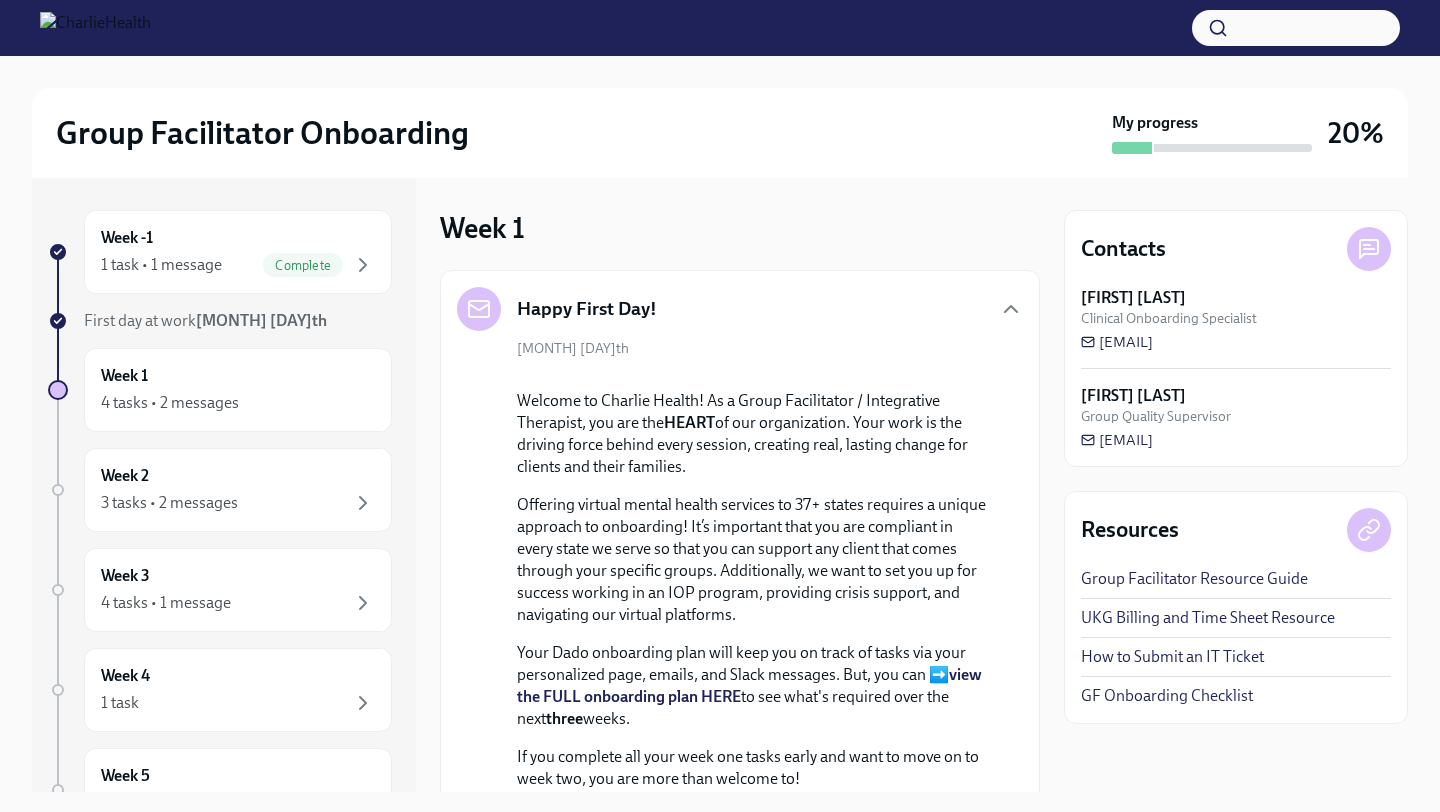 click on "Happy First Day!" at bounding box center (740, 309) 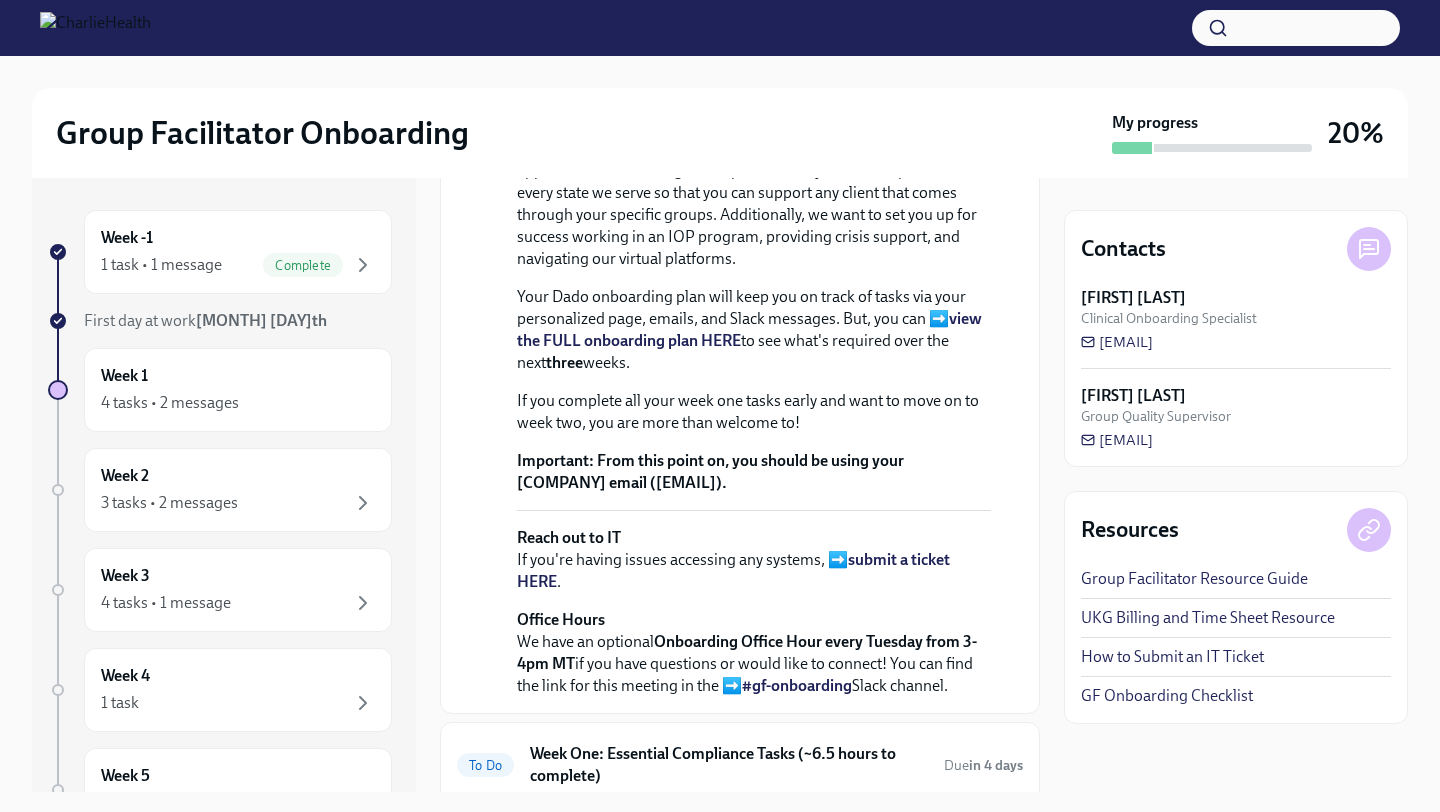 scroll, scrollTop: 360, scrollLeft: 0, axis: vertical 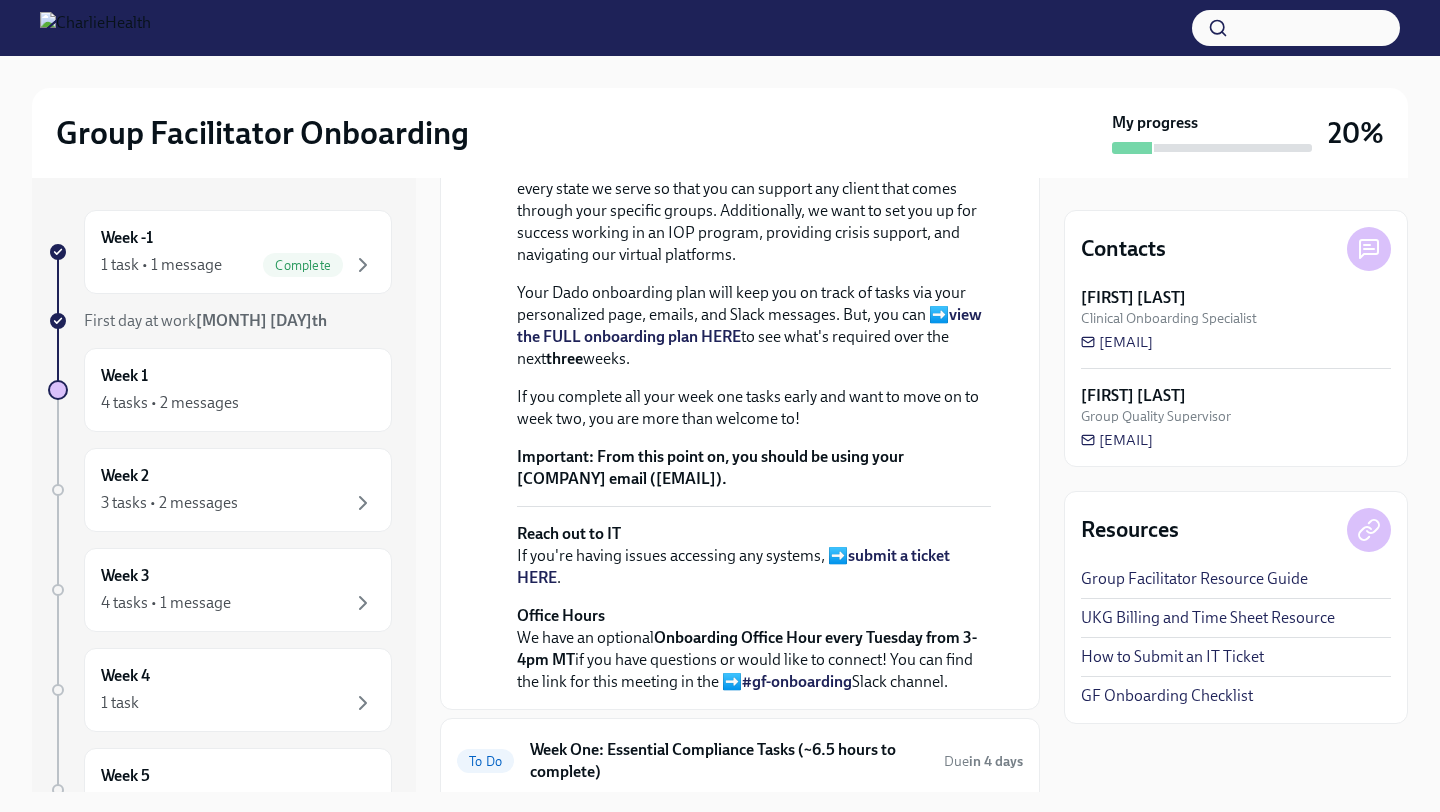 click on "view the FULL onboarding plan HERE" at bounding box center (749, 325) 